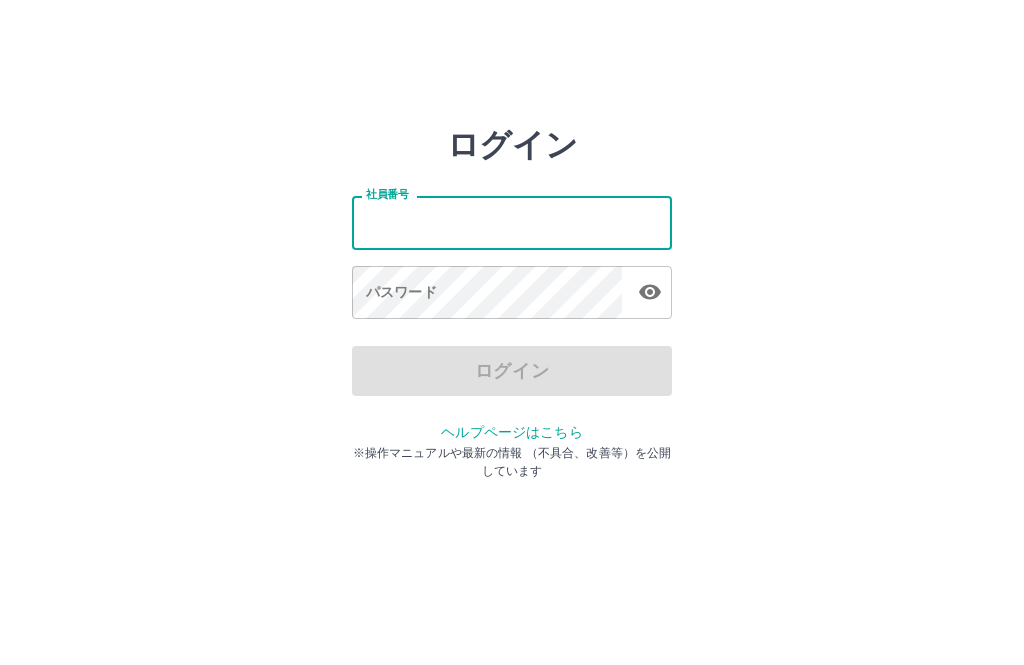 scroll, scrollTop: 0, scrollLeft: 0, axis: both 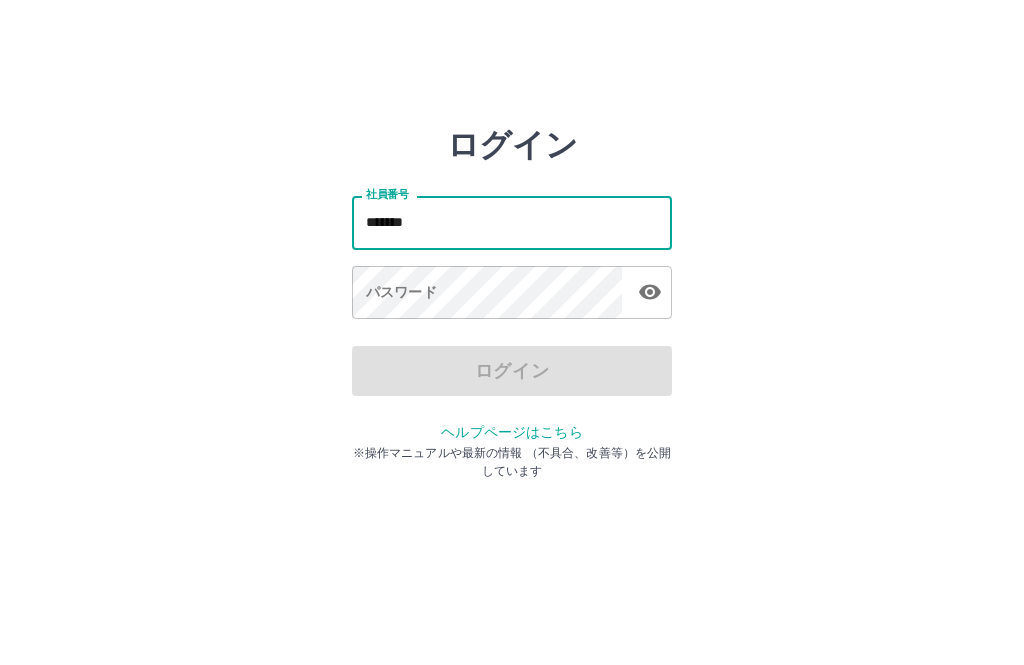 type on "*******" 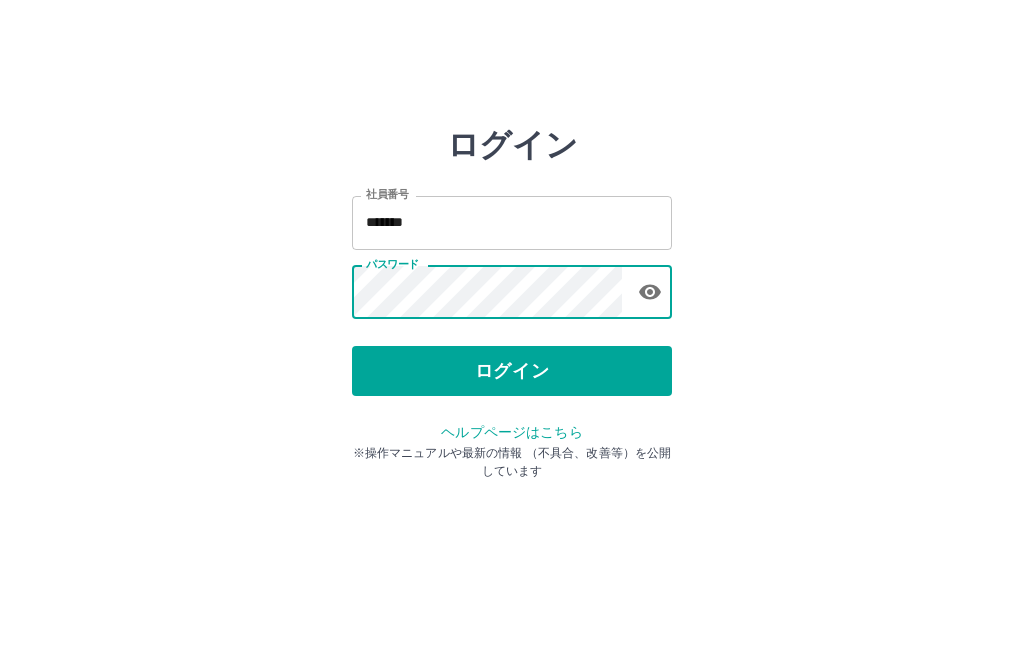 click on "ログイン" at bounding box center (512, 371) 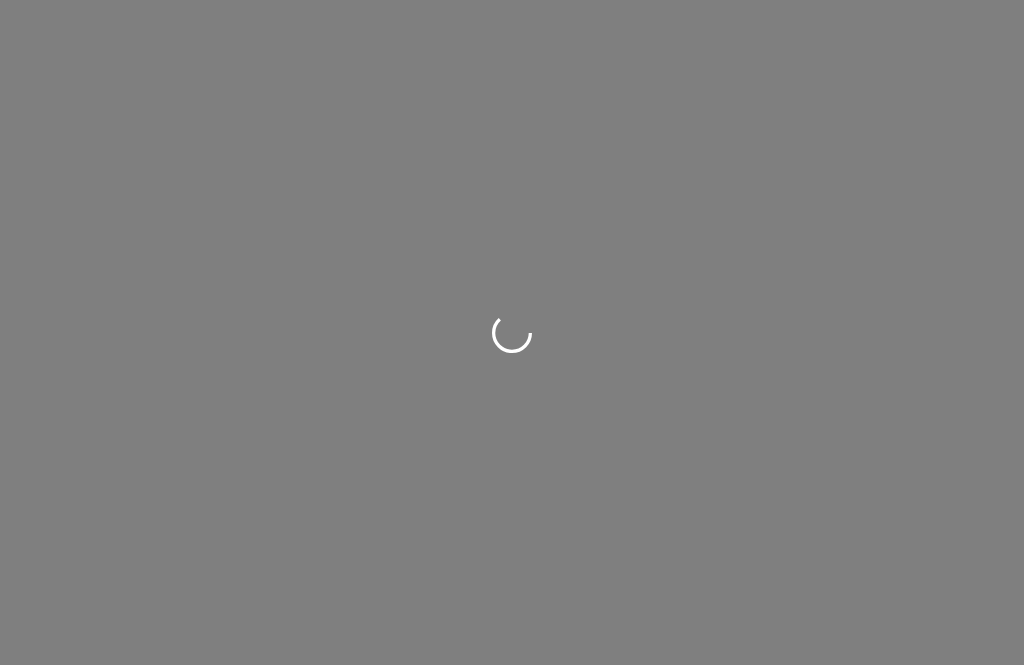 scroll, scrollTop: 0, scrollLeft: 0, axis: both 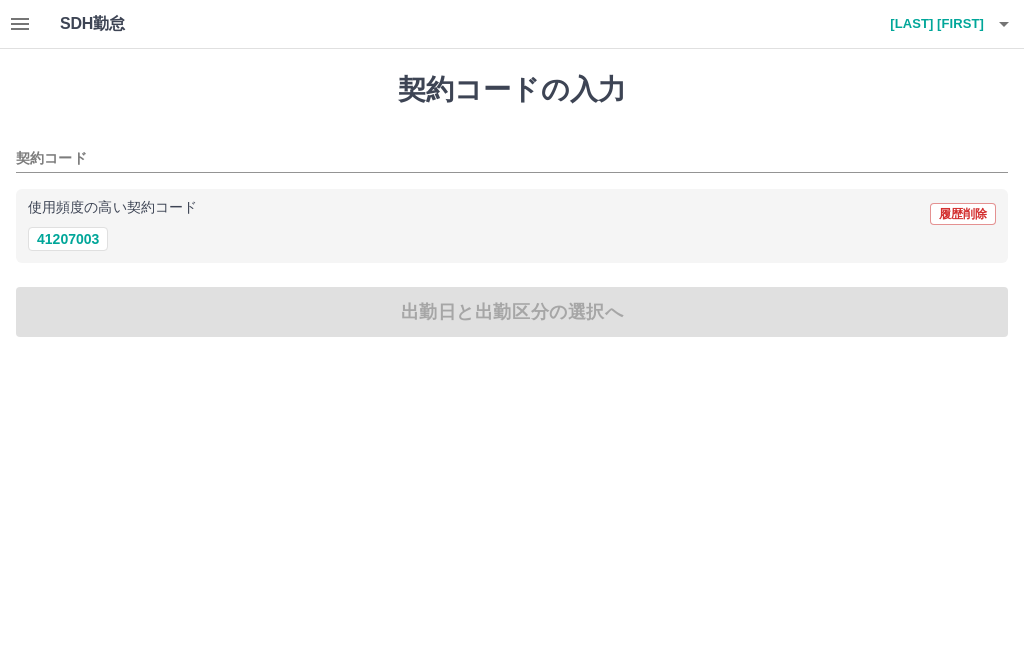 click on "41207003" at bounding box center [68, 239] 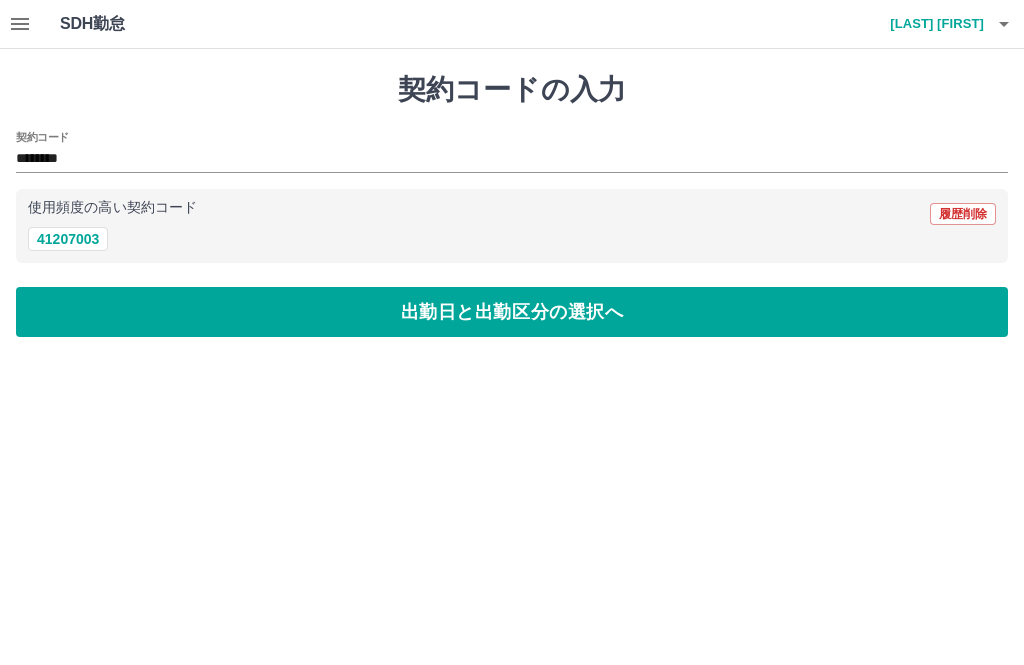 type on "********" 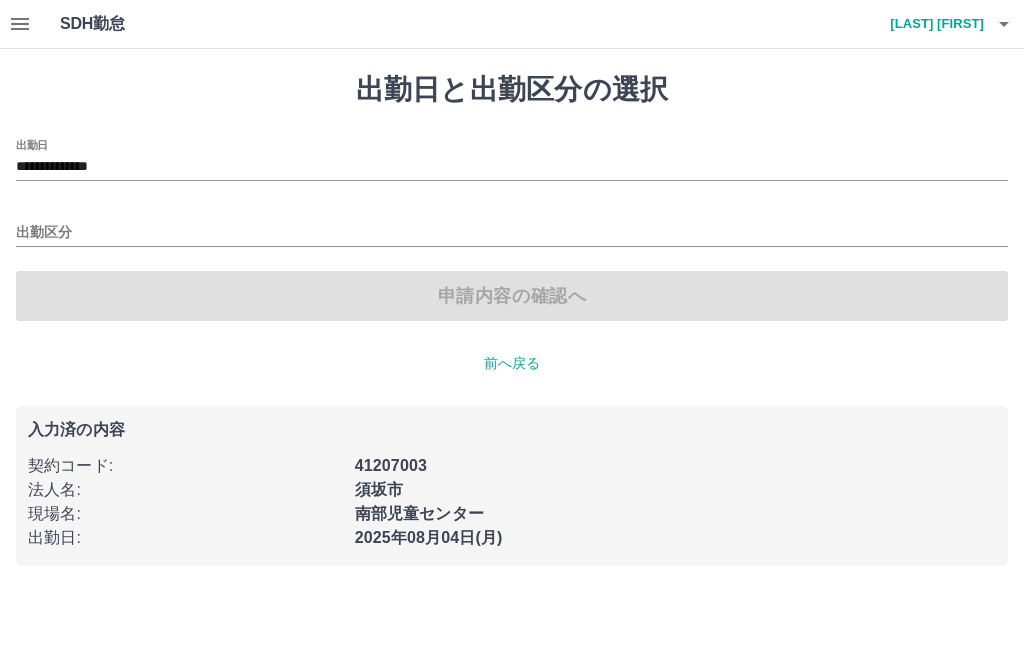 click on "出勤区分" at bounding box center (512, 233) 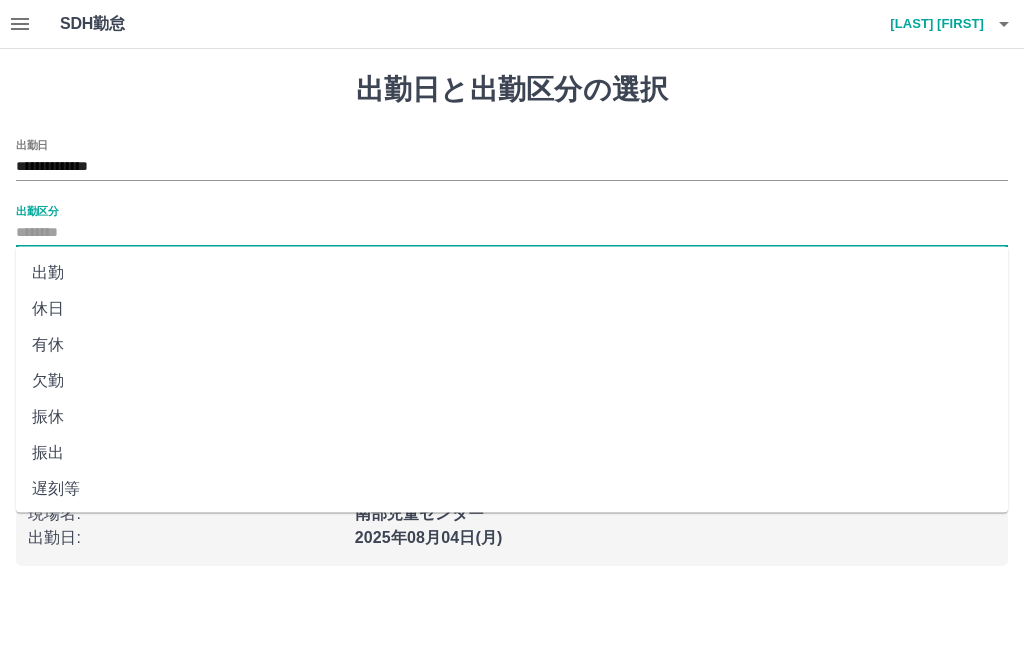 click on "出勤" at bounding box center (512, 273) 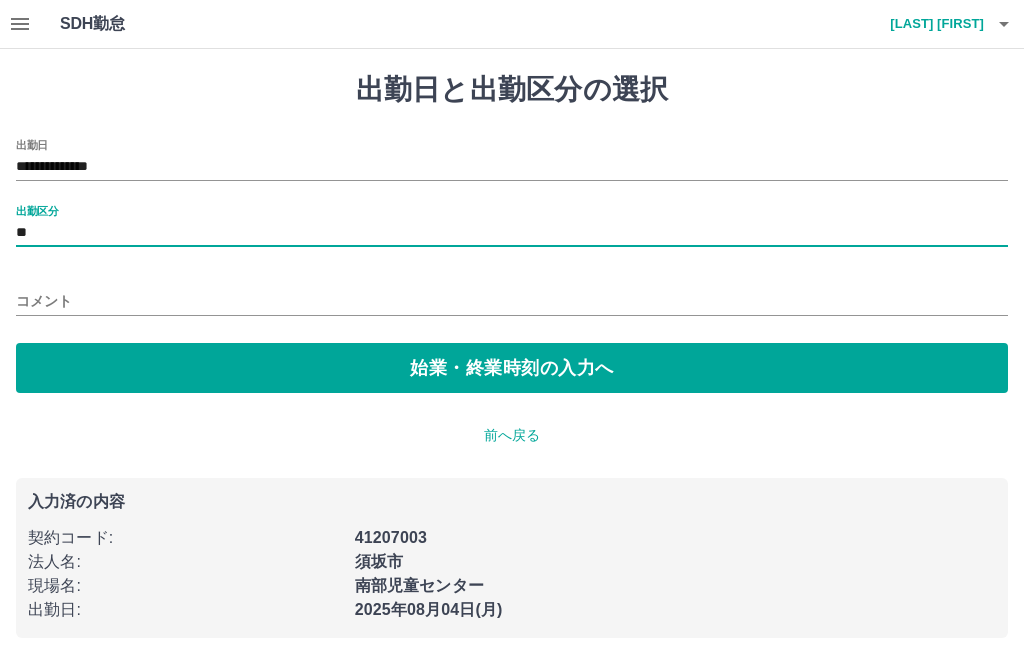 click on "始業・終業時刻の入力へ" at bounding box center (512, 368) 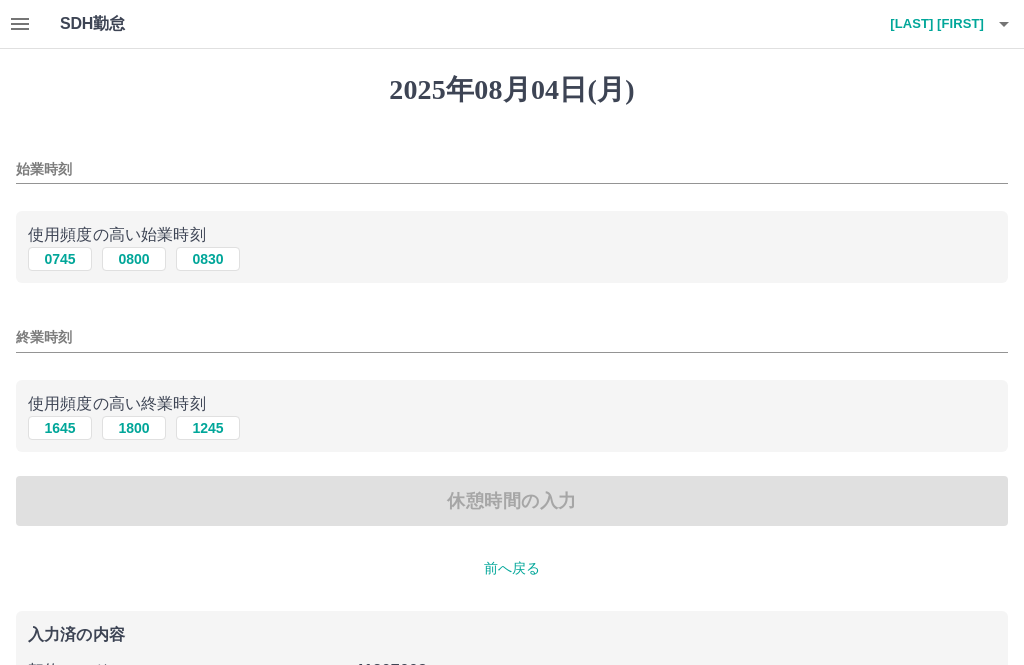 click on "0800" at bounding box center (134, 259) 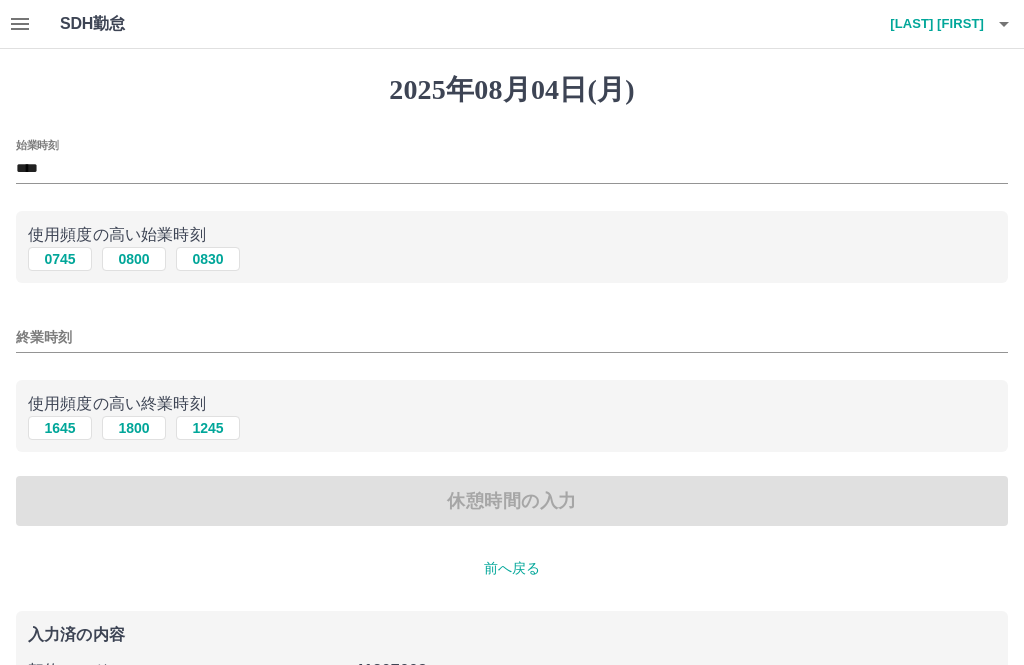 click on "終業時刻" at bounding box center [512, 337] 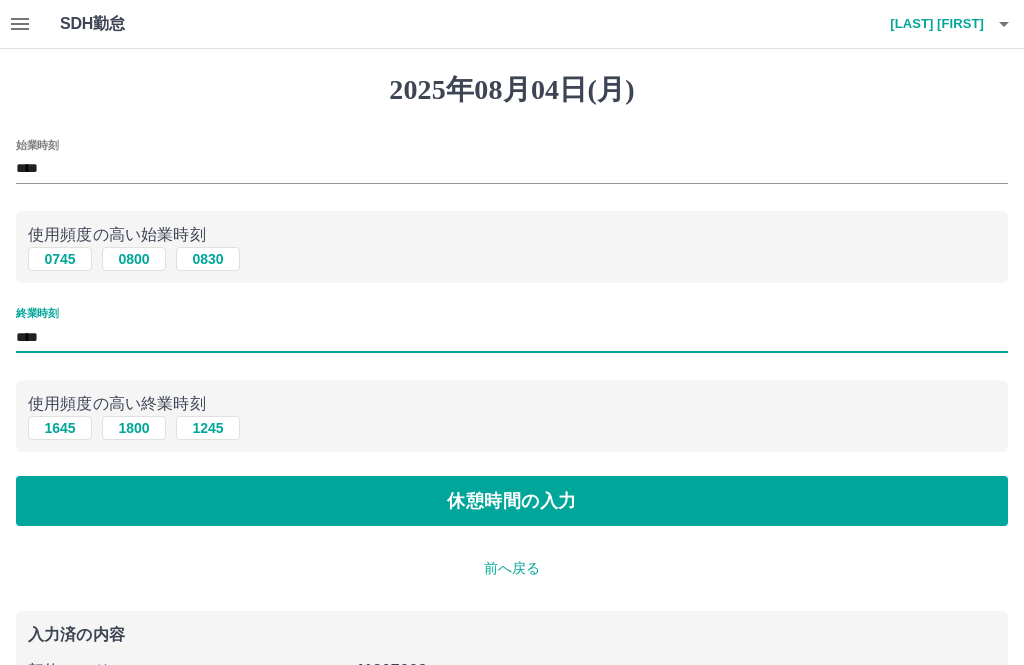 type on "****" 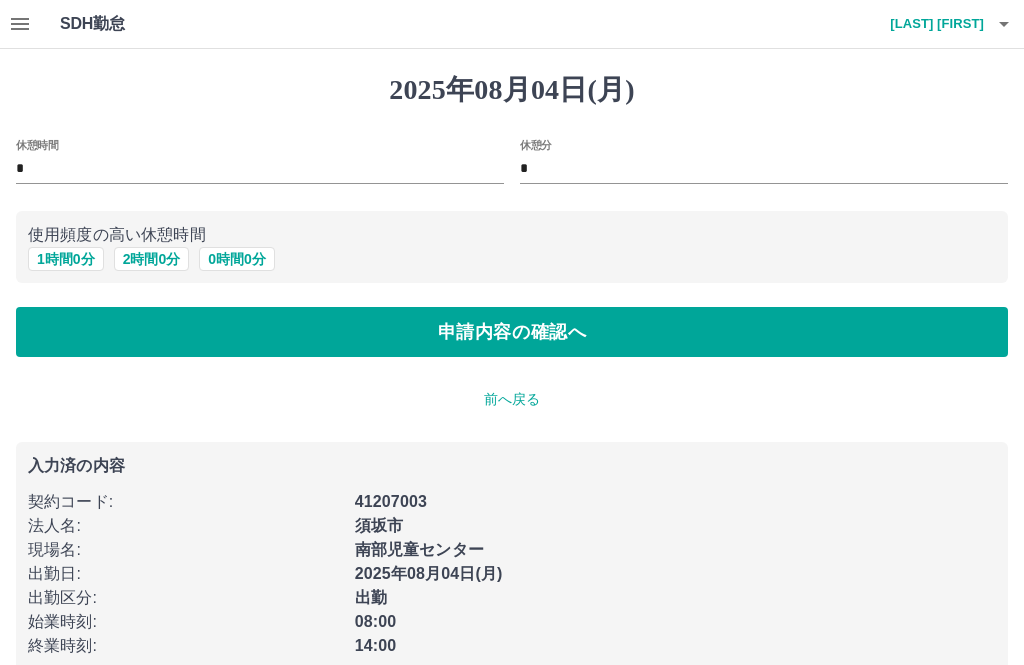 click on "0 時間 0 分" at bounding box center [237, 259] 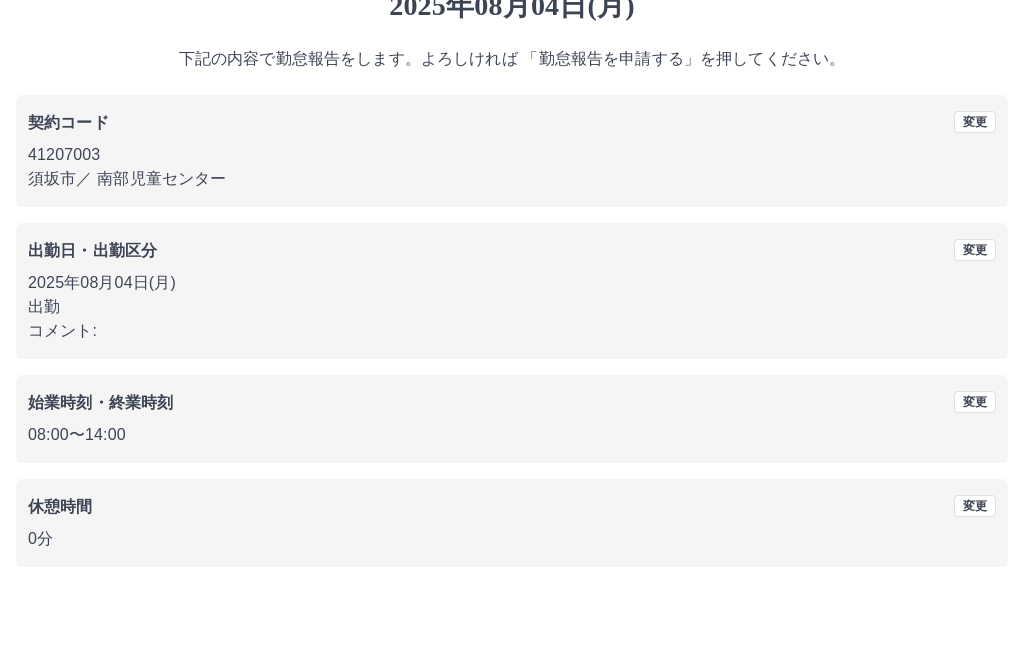 scroll, scrollTop: 19, scrollLeft: 0, axis: vertical 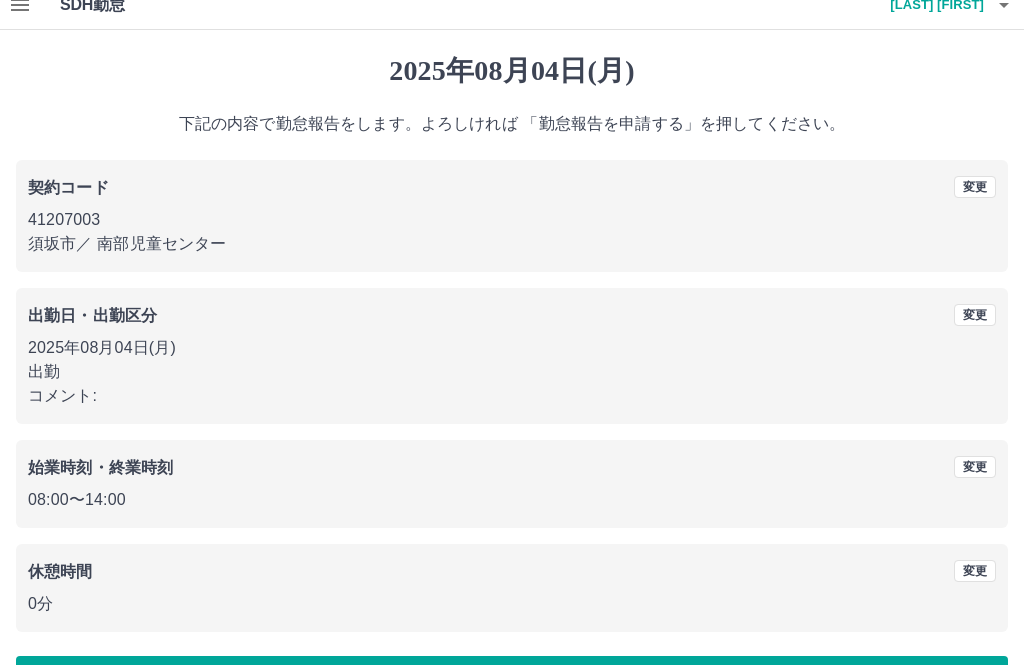 click on "勤怠報告を申請する" at bounding box center [512, 681] 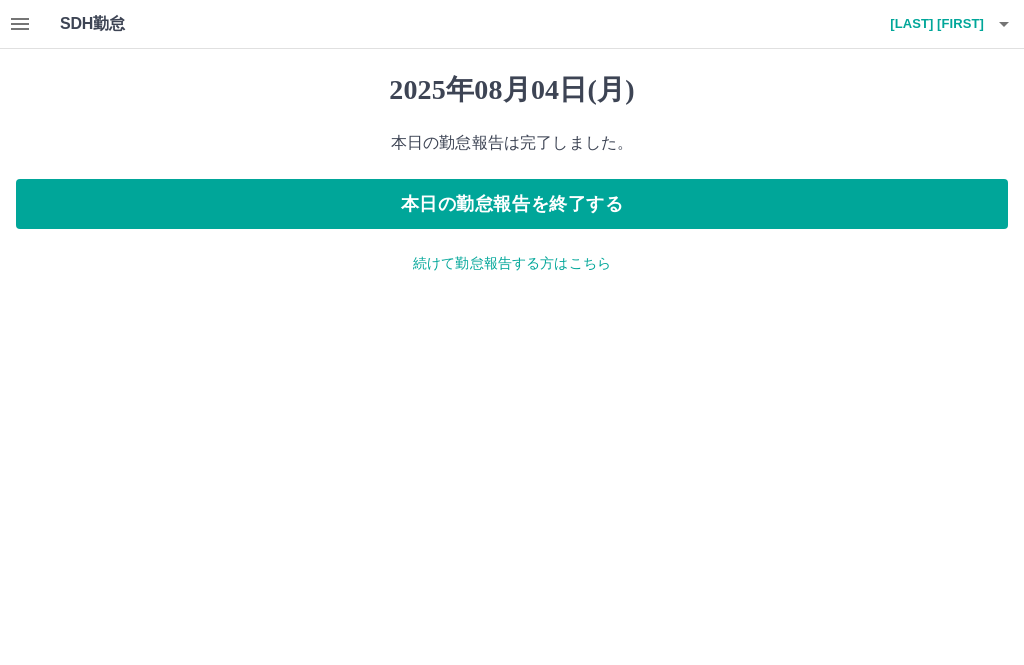 click on "本日の勤怠報告を終了する" at bounding box center [512, 204] 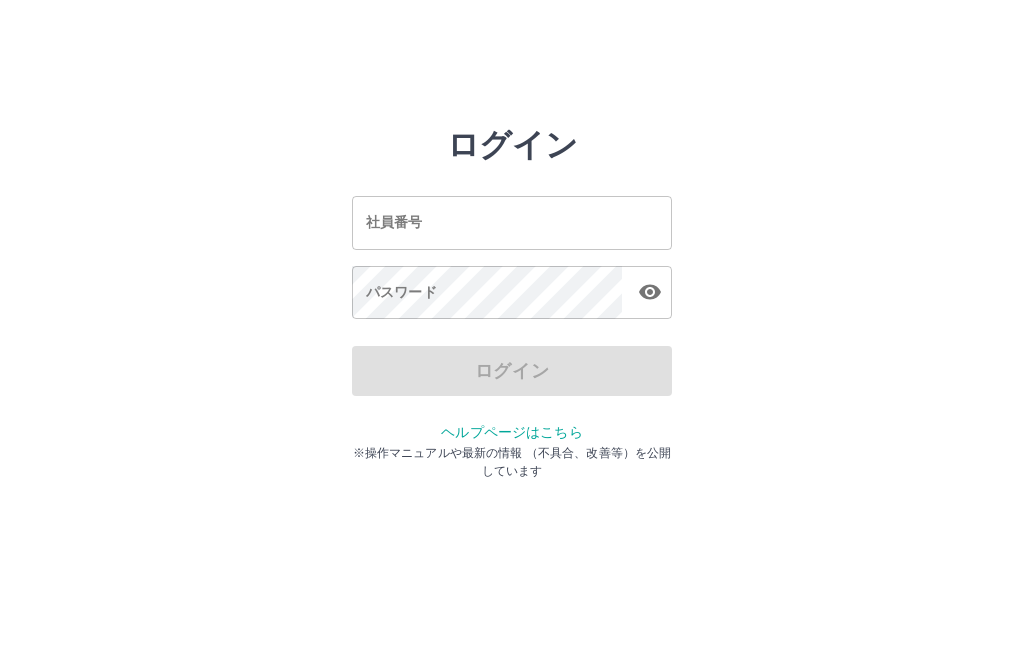 scroll, scrollTop: 0, scrollLeft: 0, axis: both 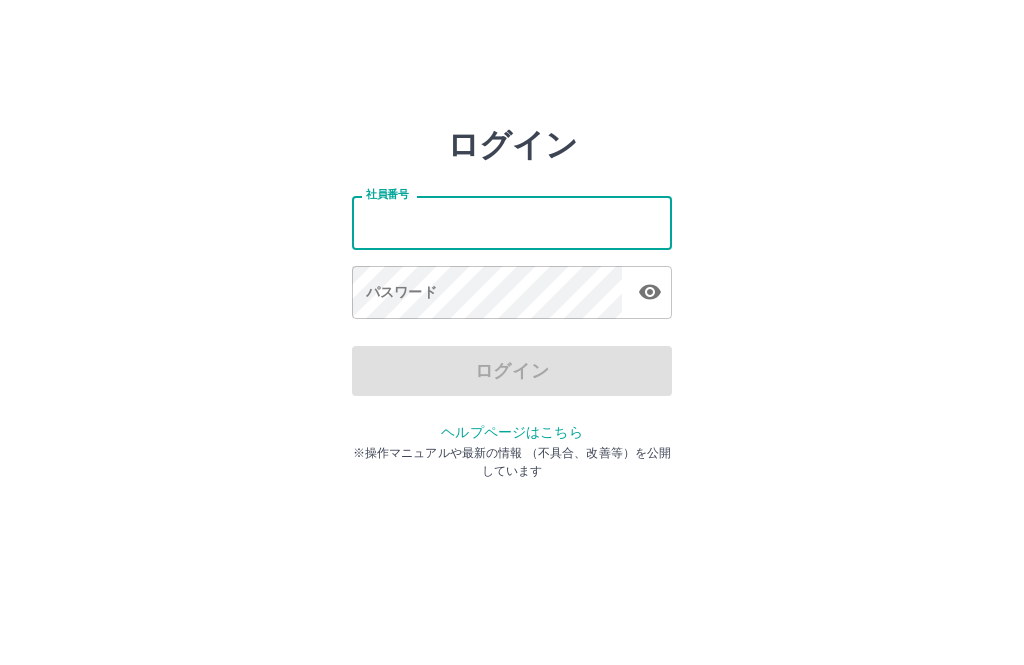 click on "社員番号" at bounding box center [512, 222] 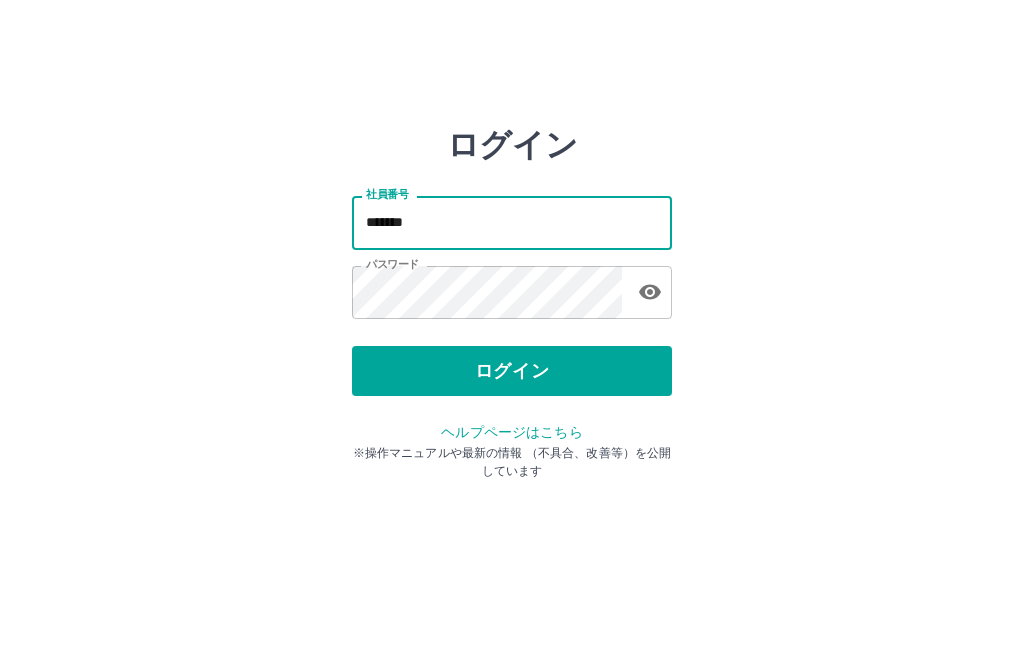click on "*******" at bounding box center [512, 222] 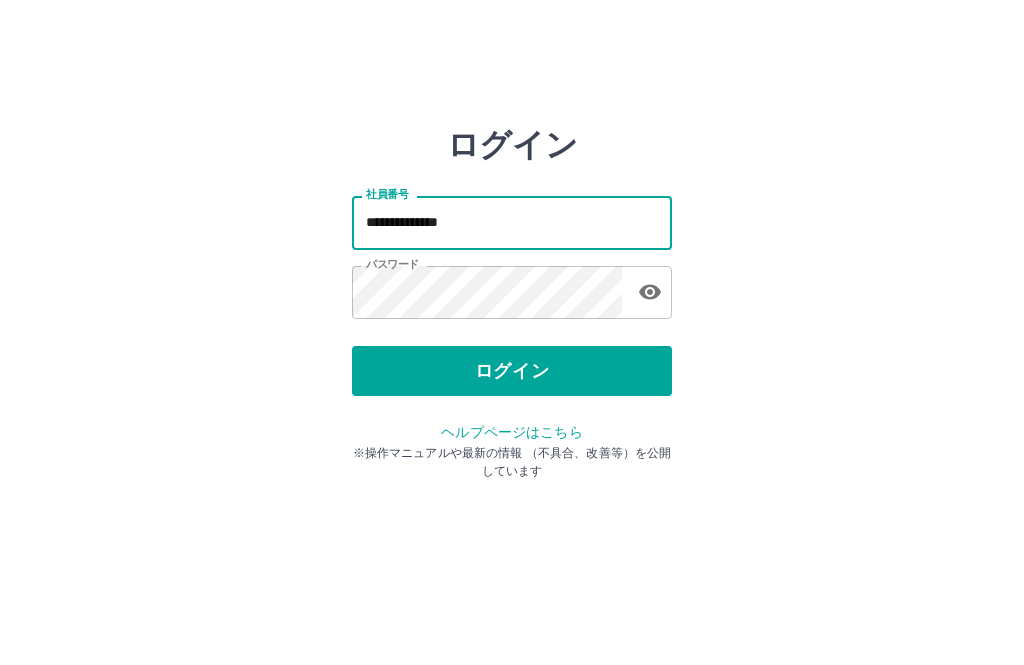 click on "**********" at bounding box center (512, 223) 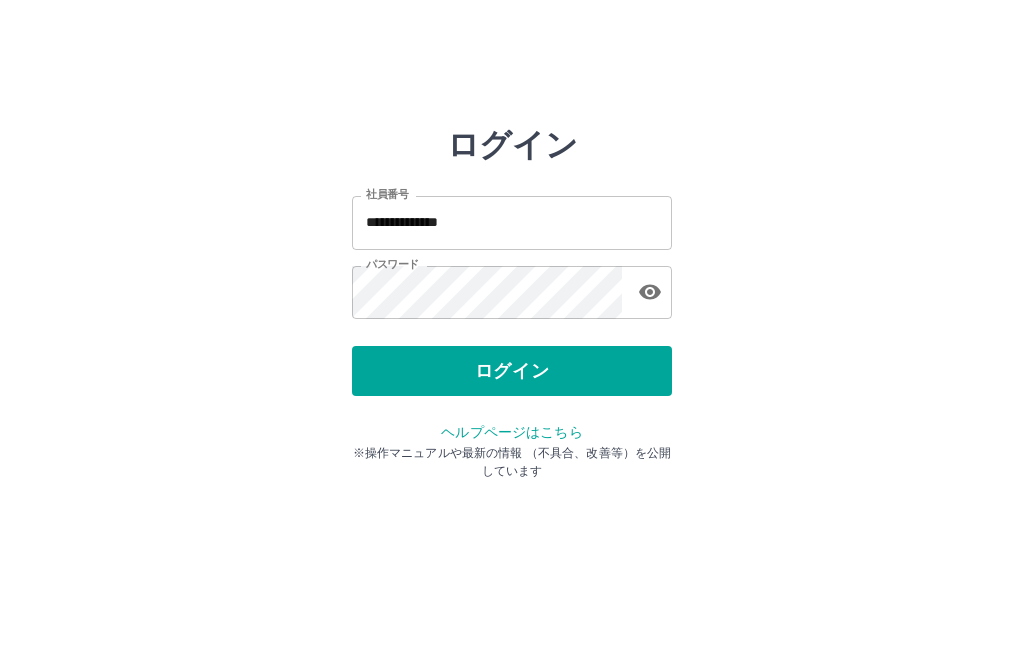 click on "**********" at bounding box center [512, 254] 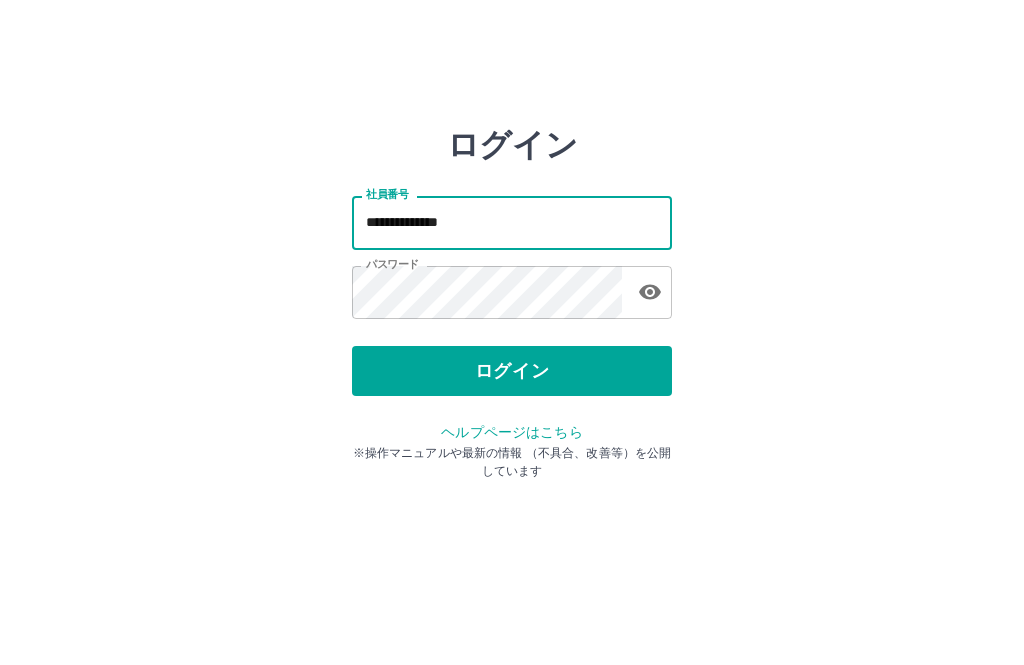 click on "**********" at bounding box center [512, 223] 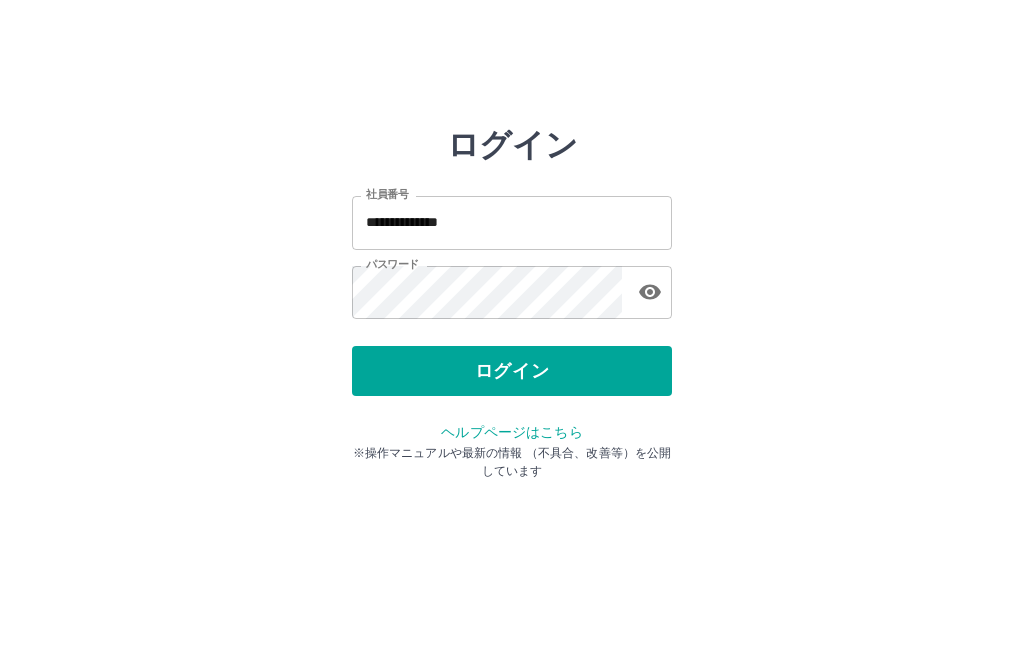 click on "**********" at bounding box center (512, 222) 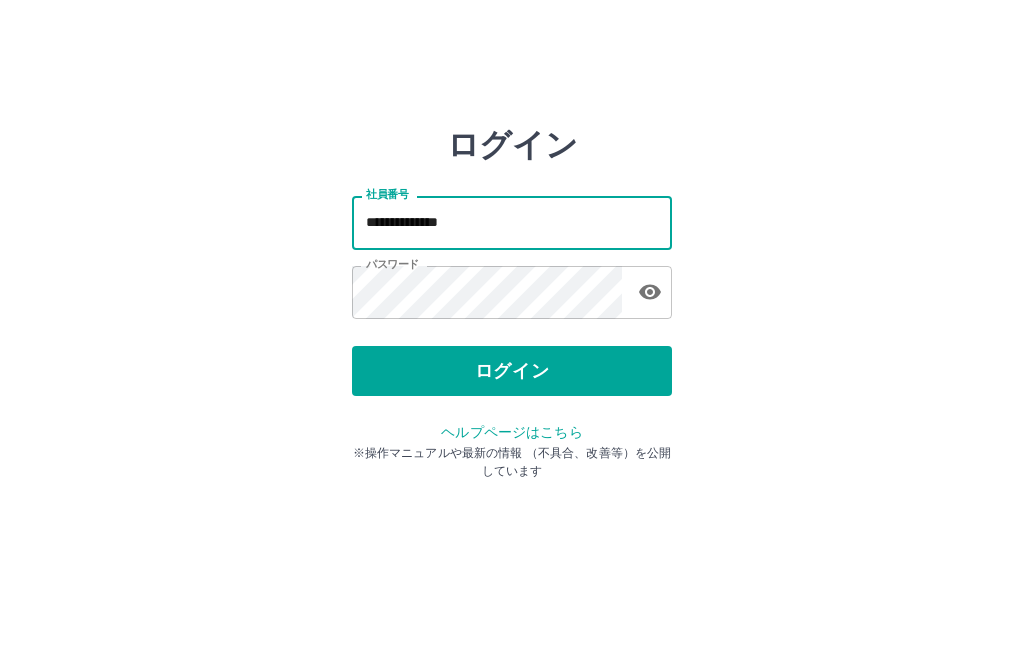 click on "**********" at bounding box center (512, 223) 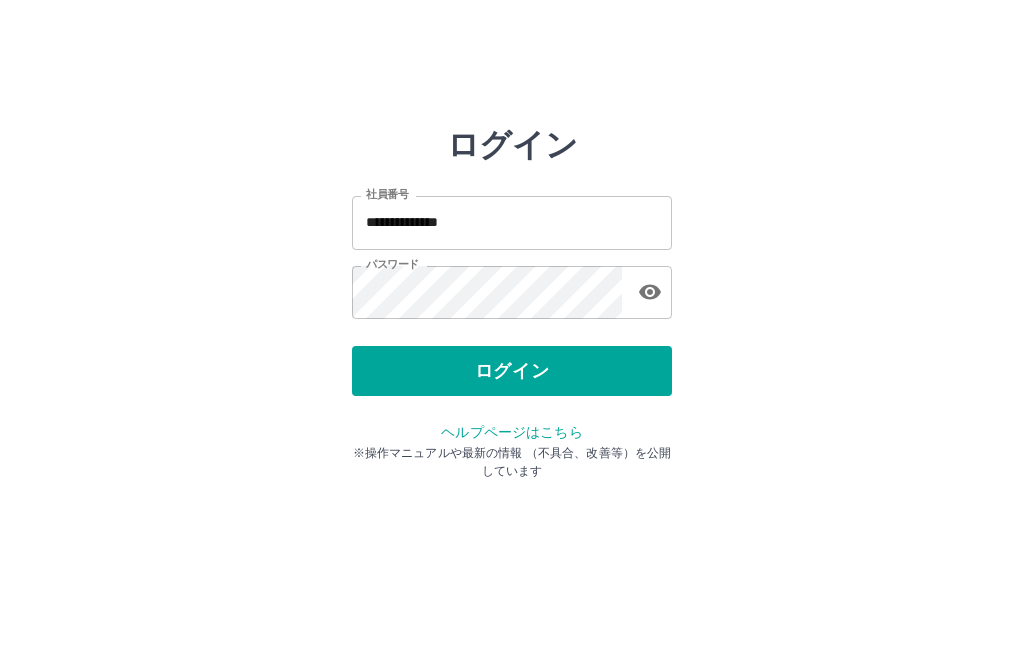 click on "**********" at bounding box center [512, 222] 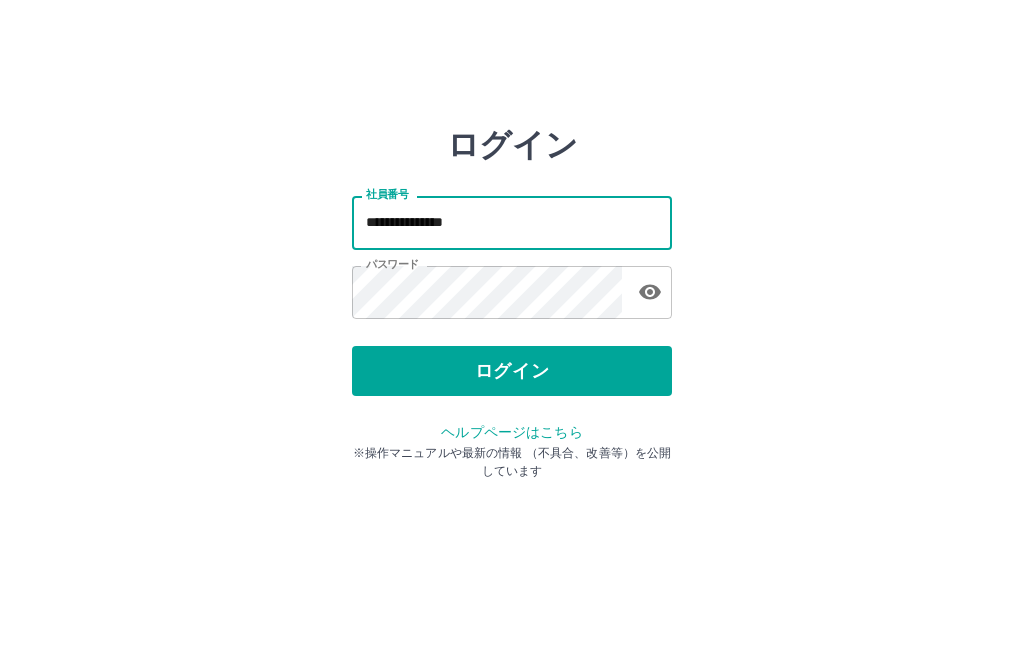click on "**********" at bounding box center (512, 223) 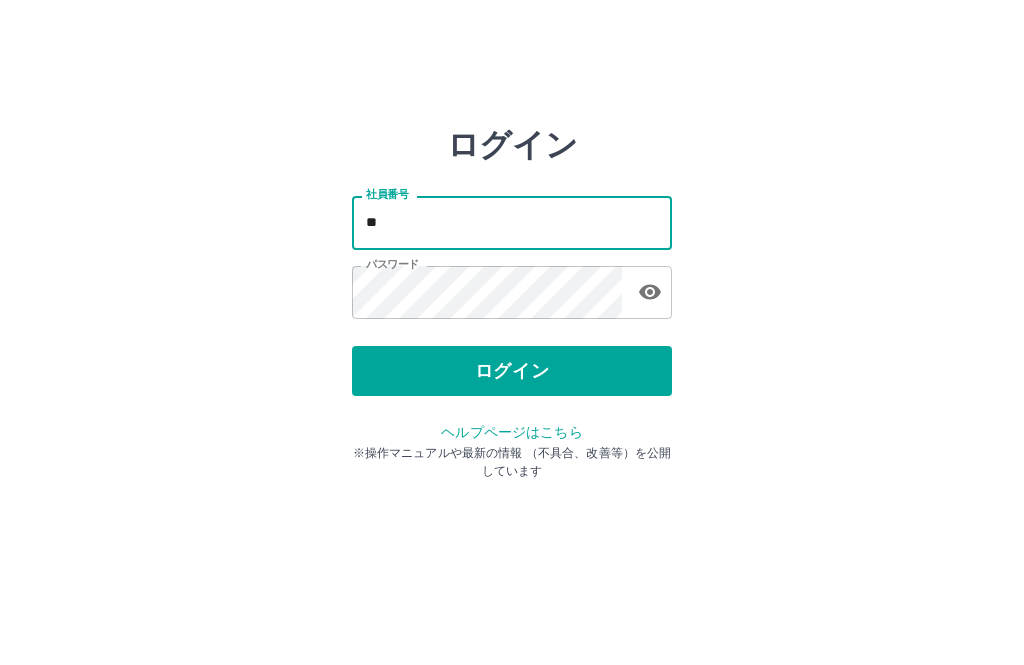 type on "*" 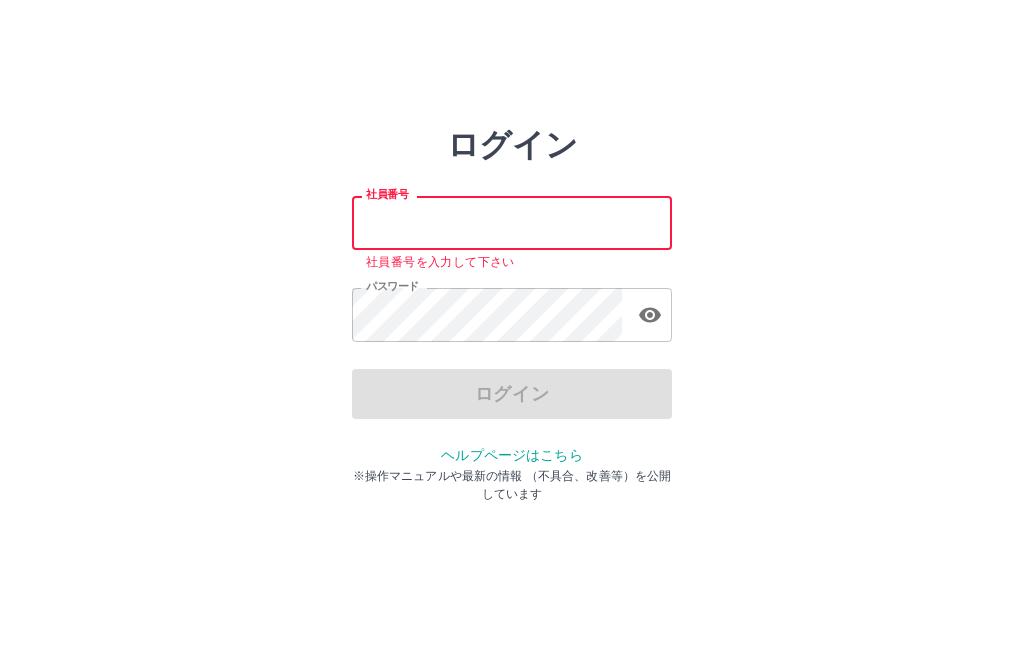 click on "※操作マニュアルや最新の情報 （不具合、改善等）を公開しています" at bounding box center (512, 485) 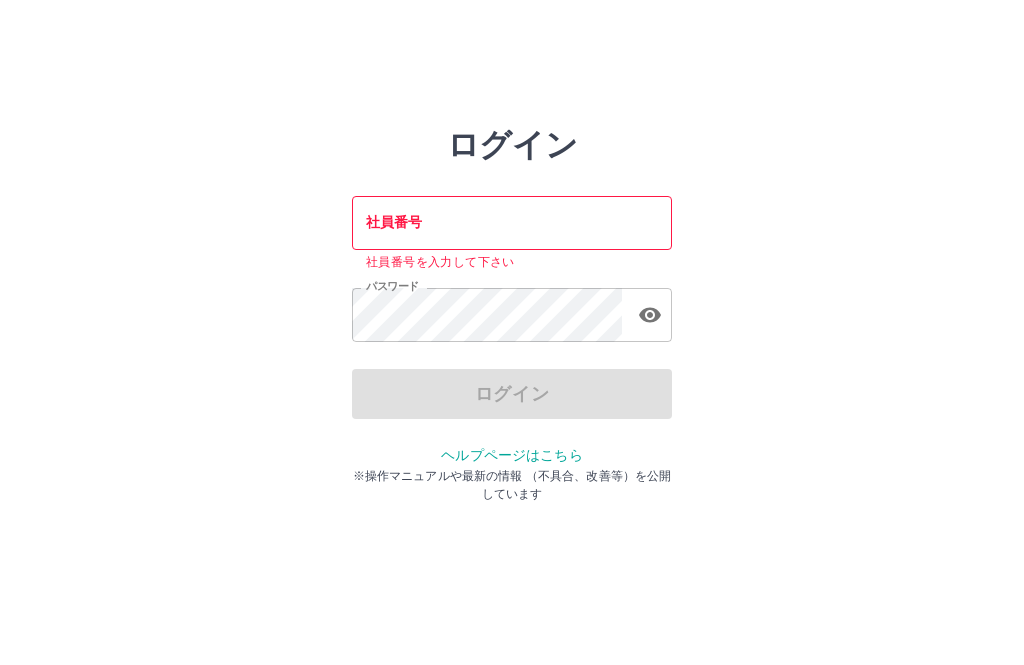 click on "社員番号" at bounding box center (512, 222) 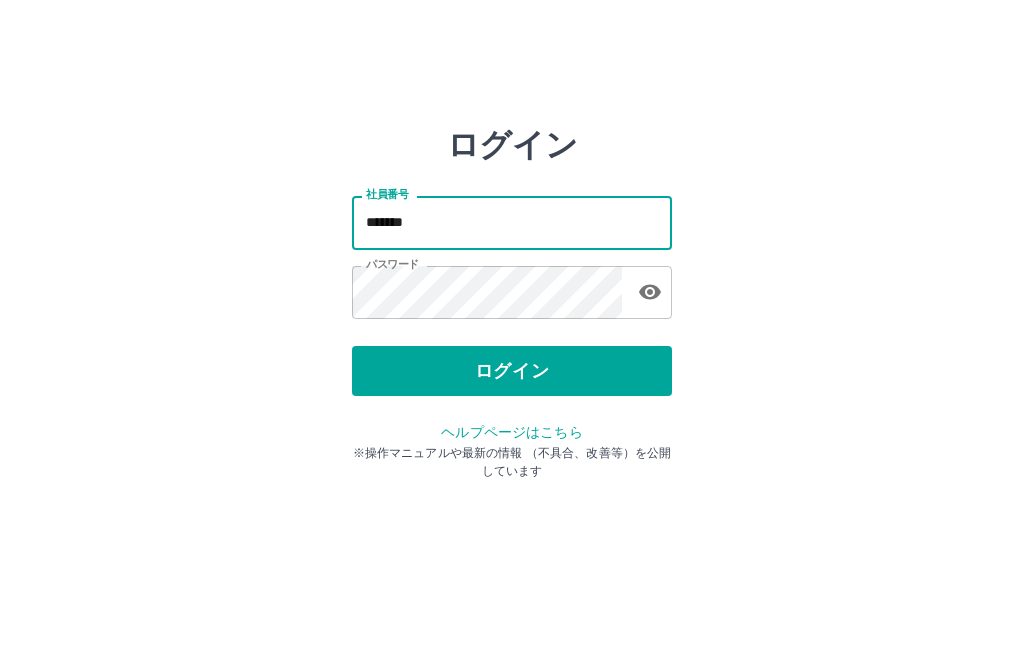 type on "*******" 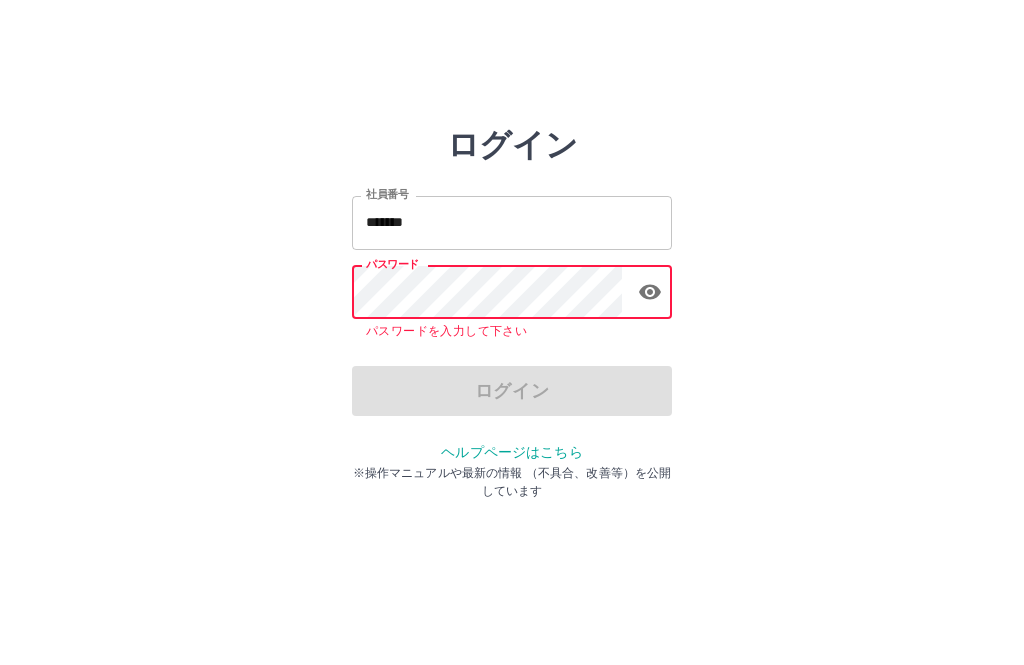 click on "ログイン 社員番号 ******* 社員番号 パスワード パスワード パスワードを入力して下さい ログイン ヘルプページはこちら ※操作マニュアルや最新の情報 （不具合、改善等）を公開しています" at bounding box center (512, 223) 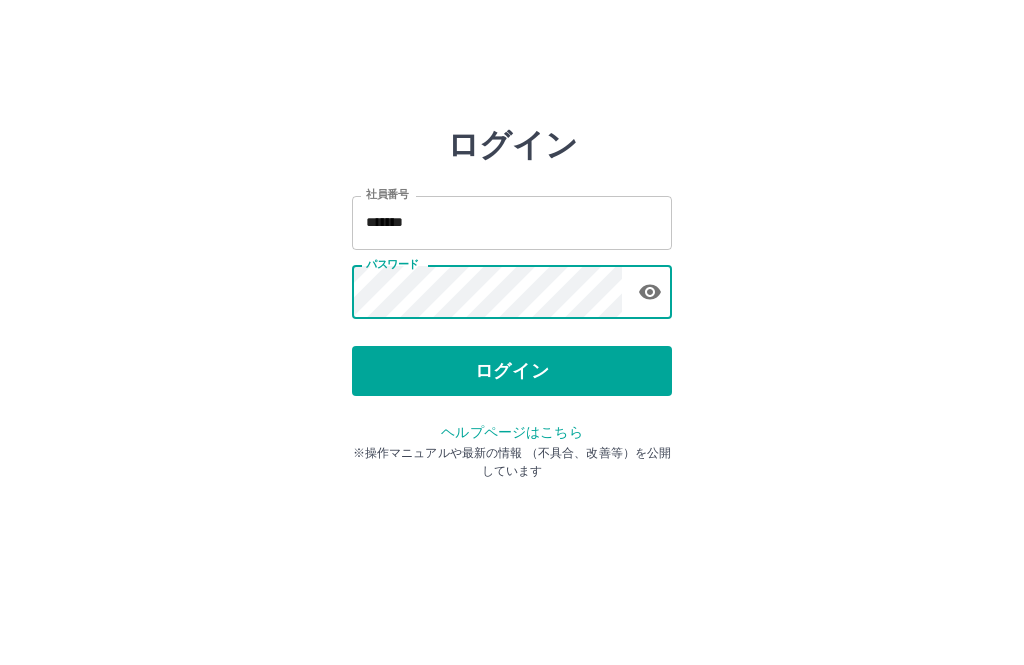 click on "ログイン 社員番号 ******* 社員番号 パスワード パスワード ログイン ヘルプページはこちら ※操作マニュアルや最新の情報 （不具合、改善等）を公開しています" at bounding box center (512, 223) 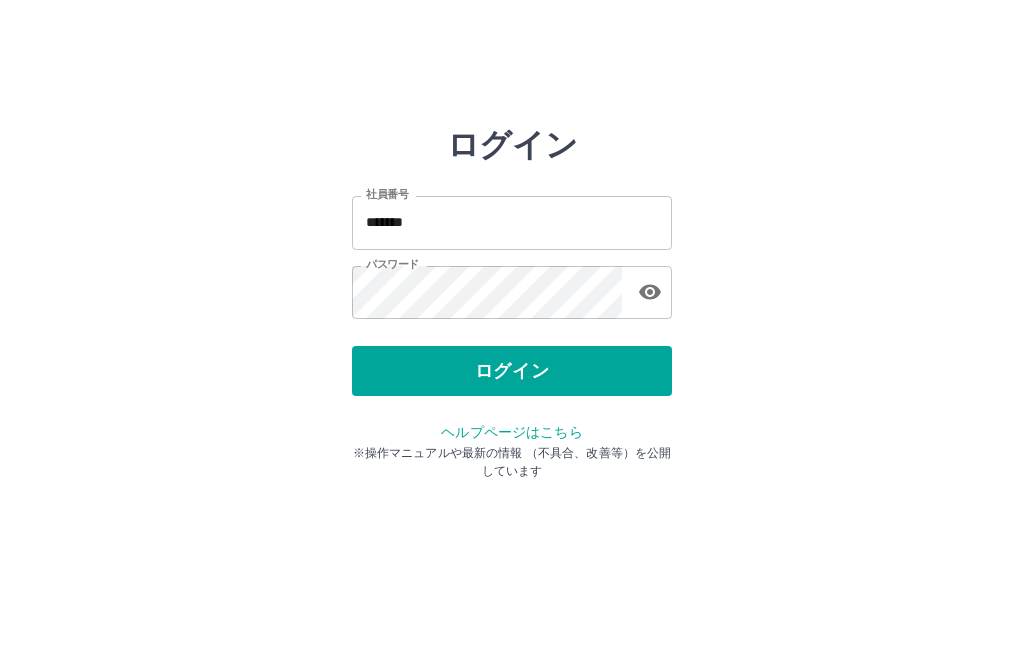 click on "ログイン" at bounding box center (512, 371) 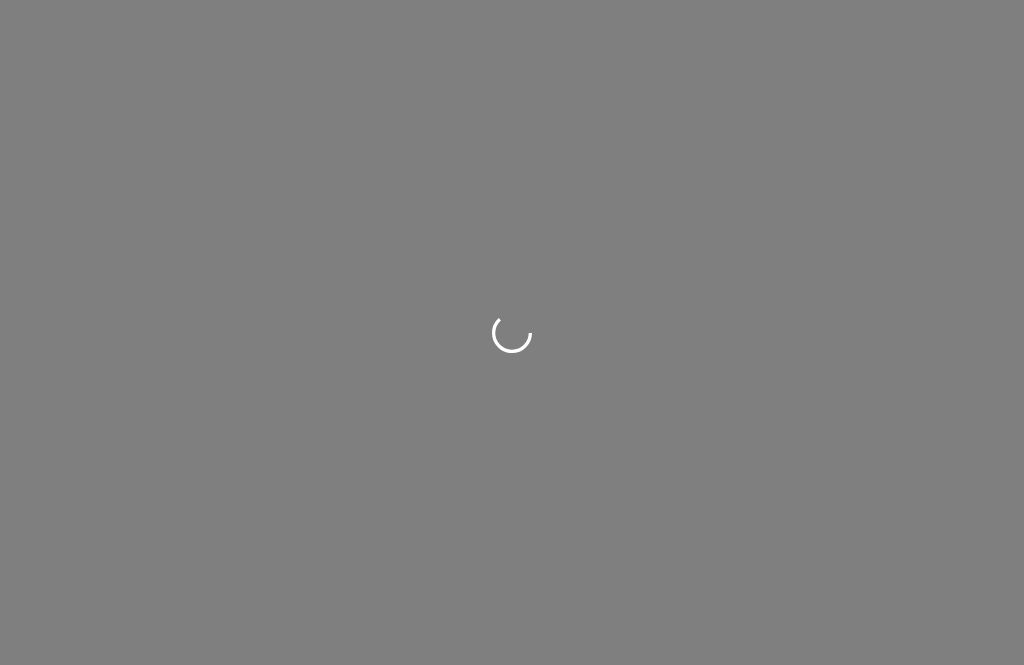 scroll, scrollTop: 0, scrollLeft: 0, axis: both 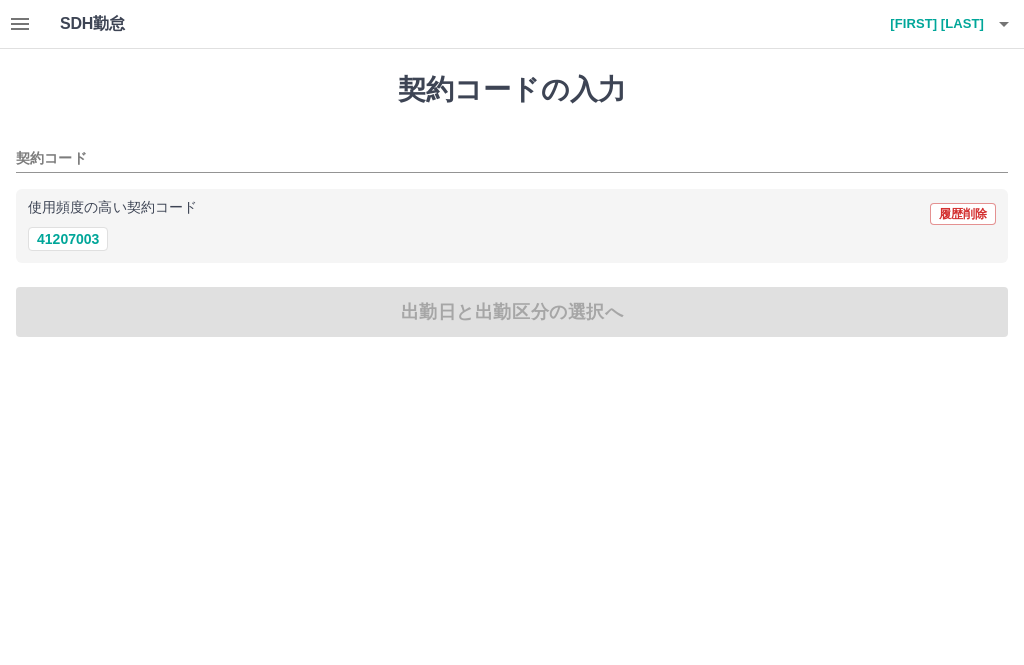click on "41207003" at bounding box center [68, 239] 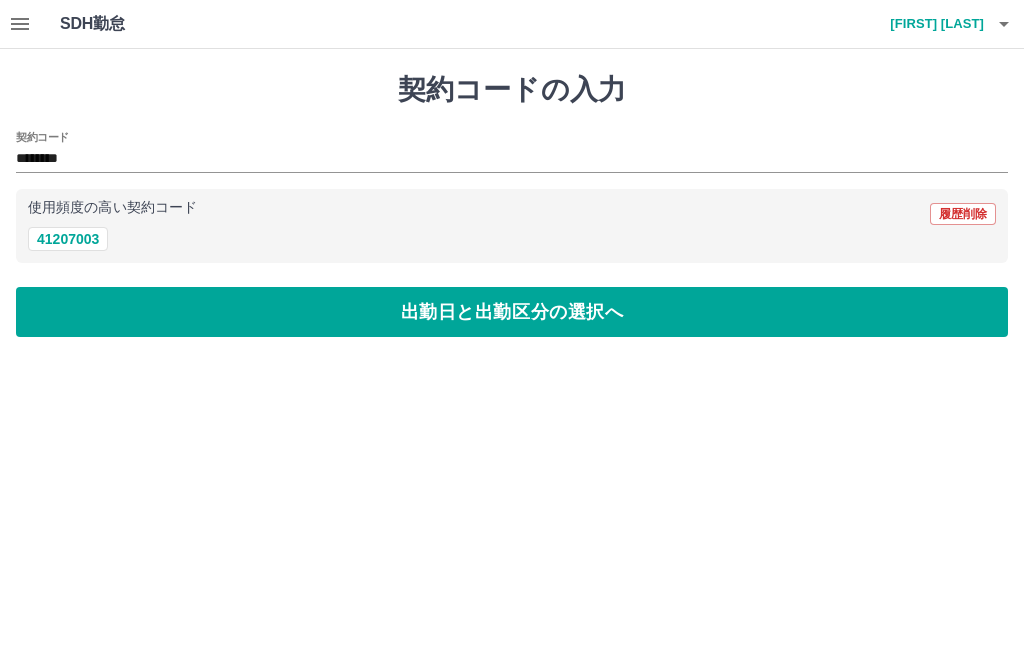 click on "出勤日と出勤区分の選択へ" at bounding box center [512, 312] 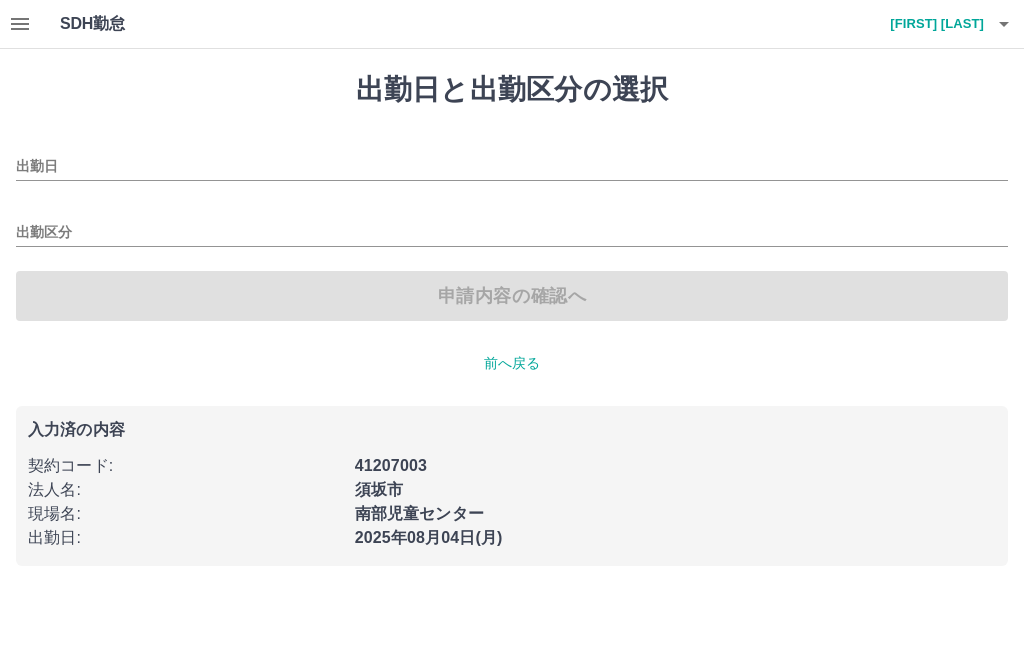type on "**********" 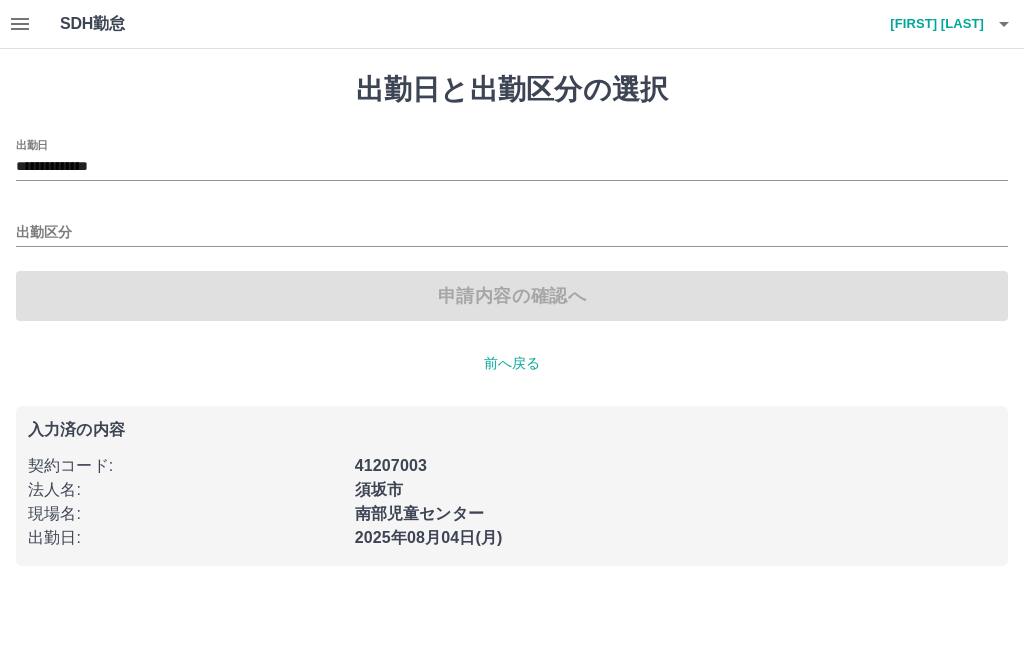 click on "出勤区分" at bounding box center [512, 233] 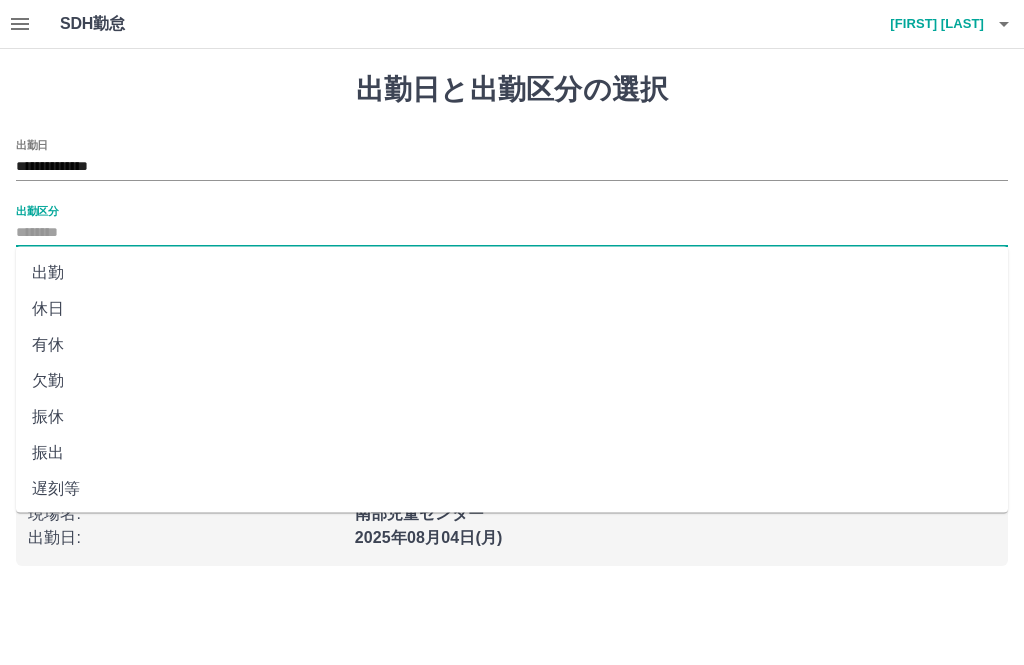 click on "出勤" at bounding box center (512, 273) 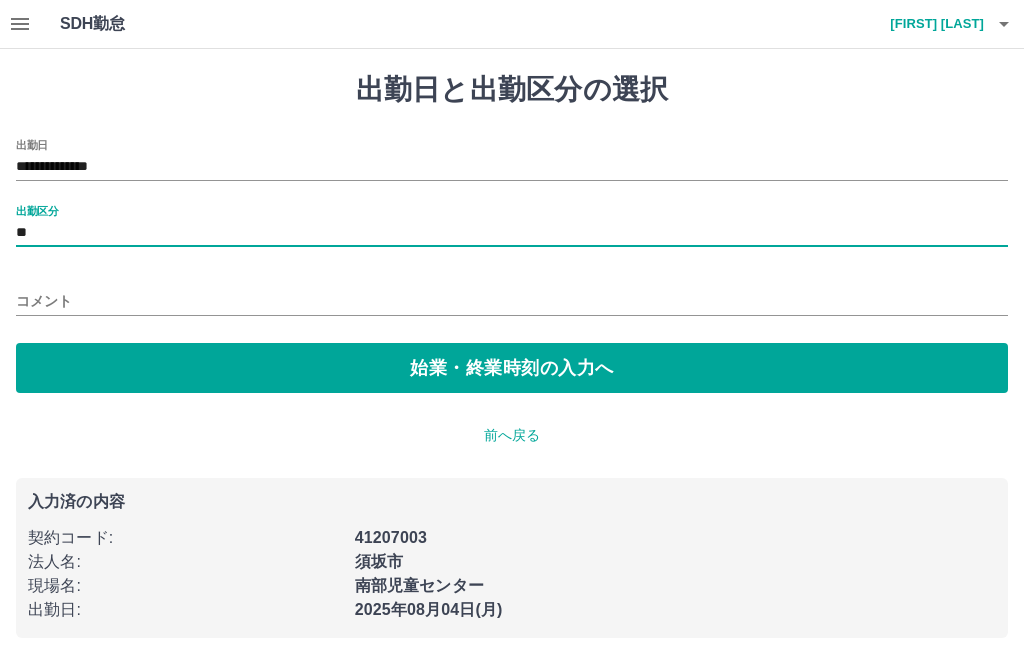 click on "始業・終業時刻の入力へ" at bounding box center (512, 368) 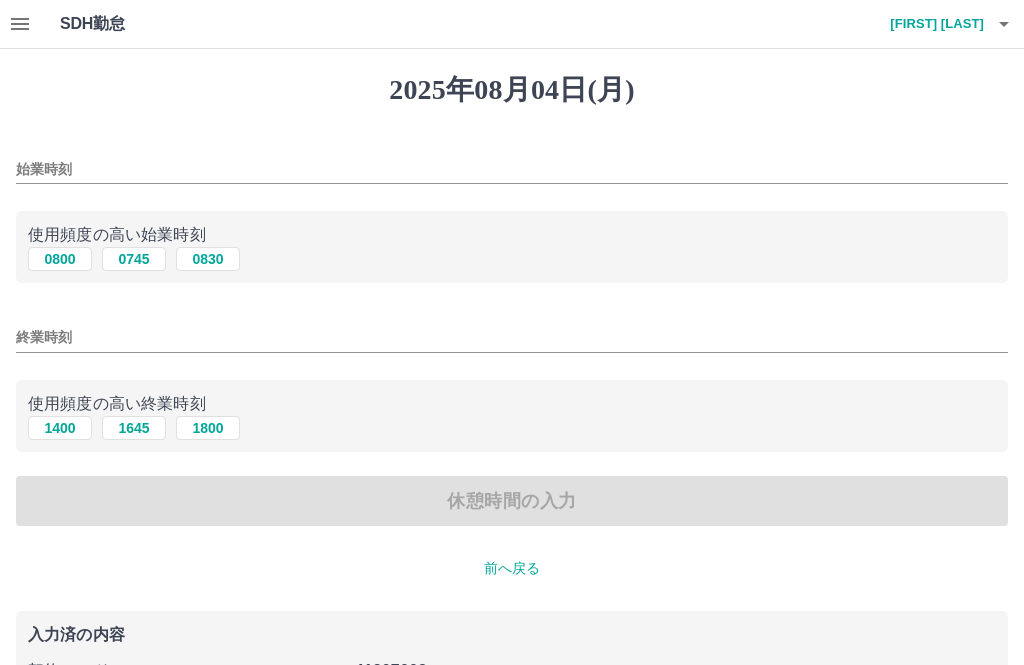 click on "始業時刻" at bounding box center (512, 163) 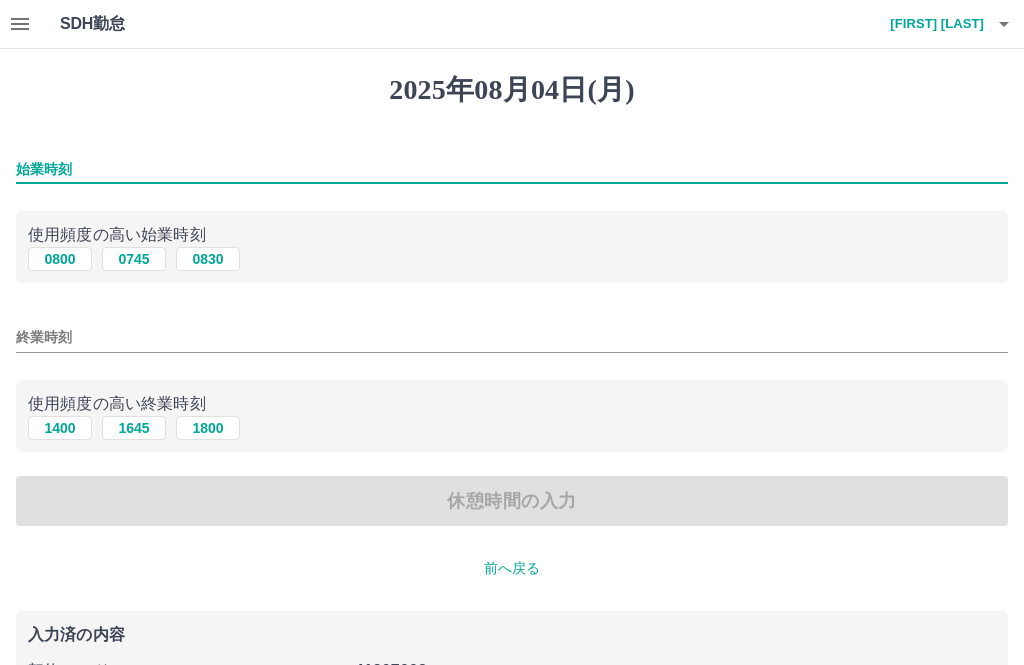 click on "始業時刻" at bounding box center [512, 169] 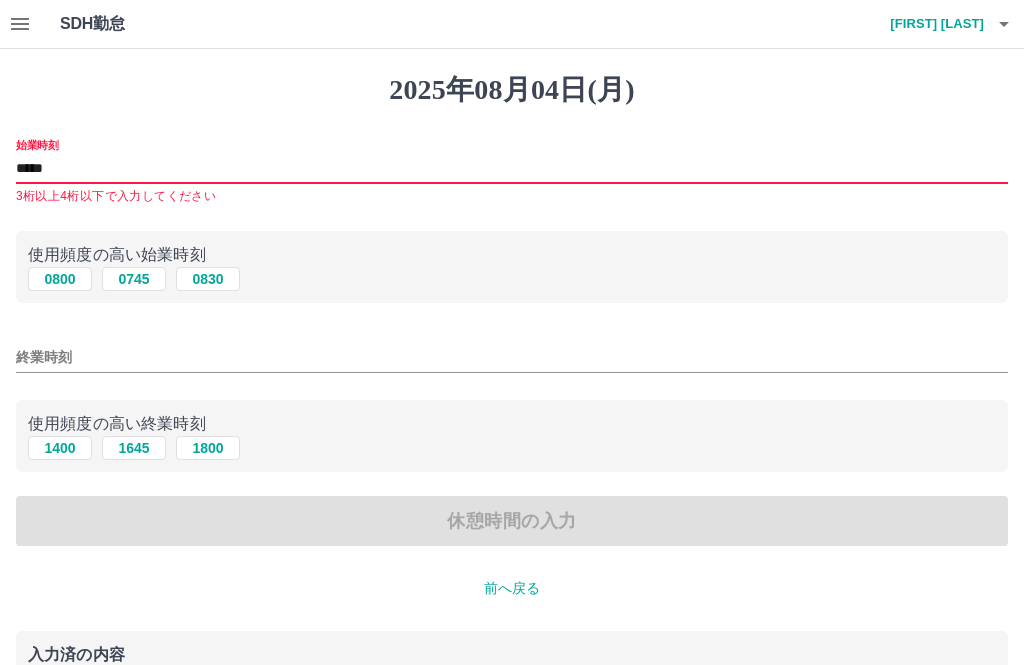 type on "****" 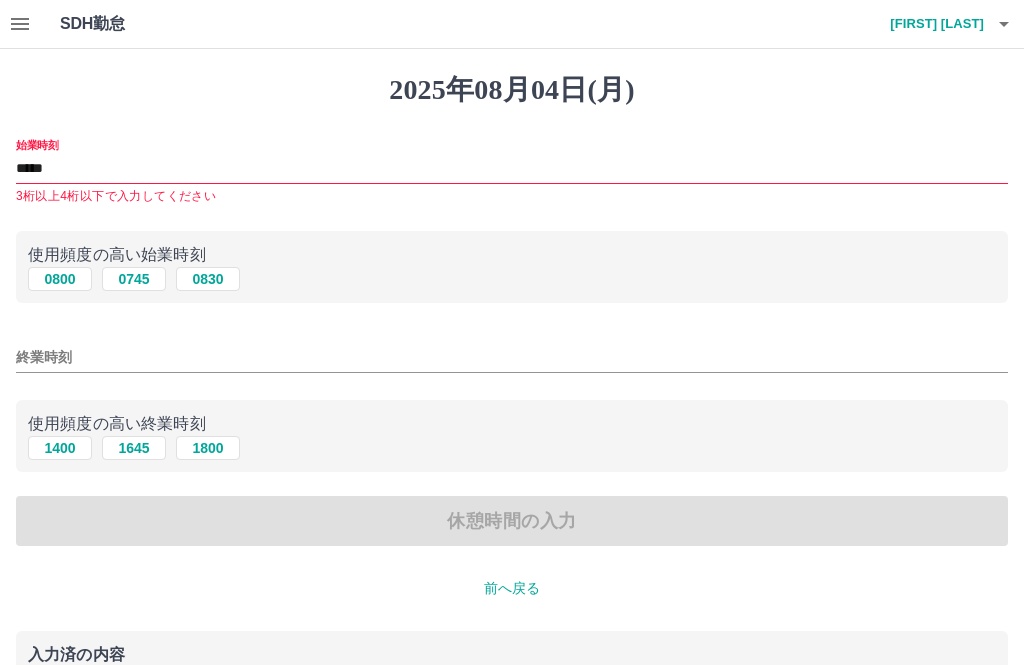 click on "1800" at bounding box center [208, 448] 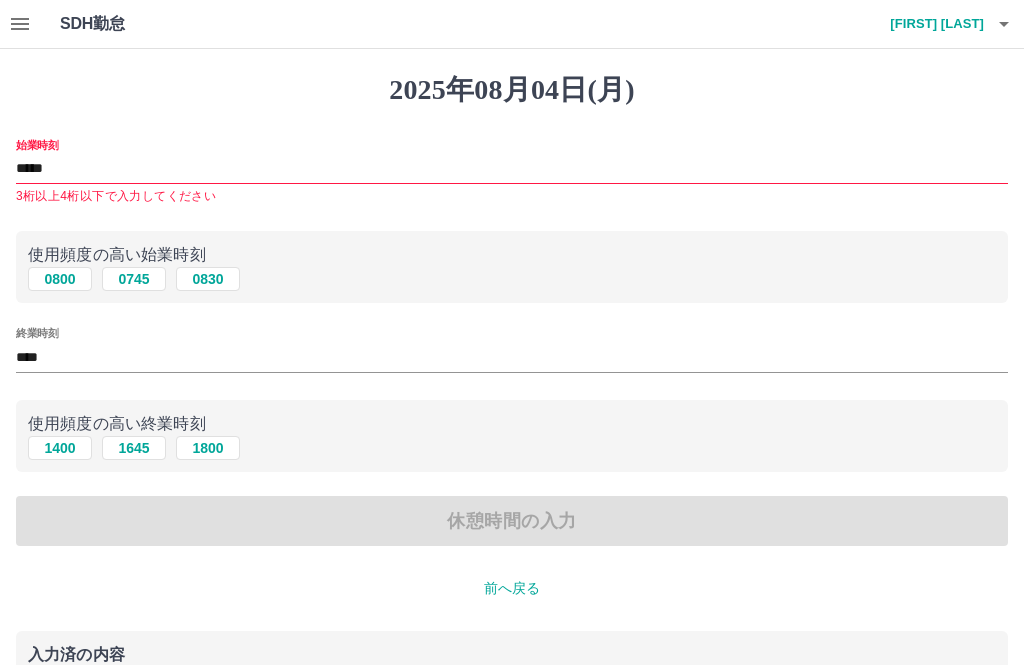 click on "終業時刻 ****" at bounding box center [512, 351] 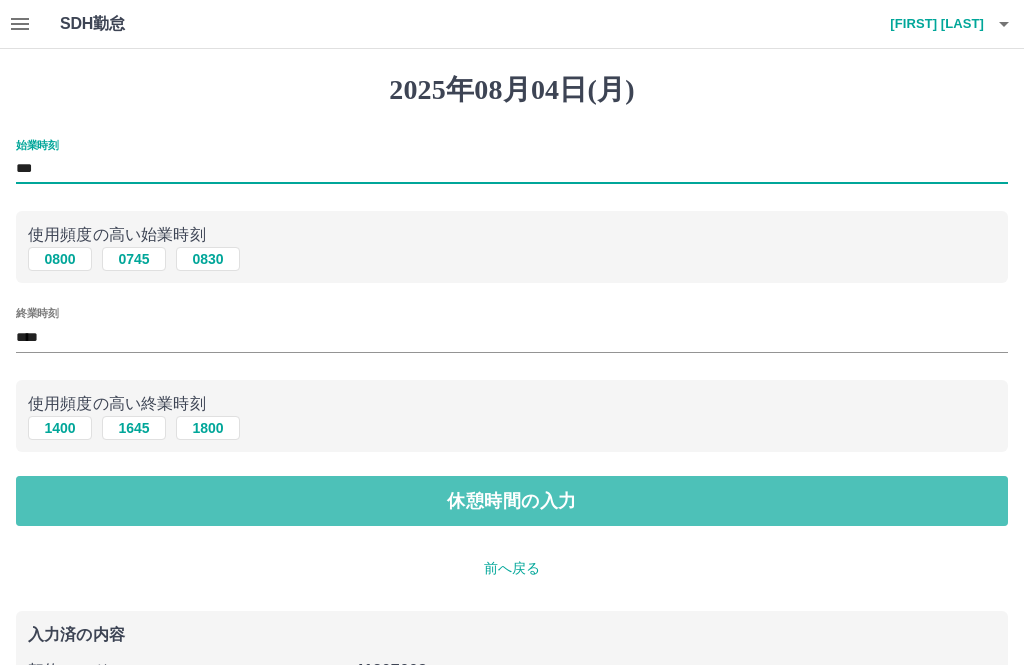 click on "休憩時間の入力" at bounding box center [512, 501] 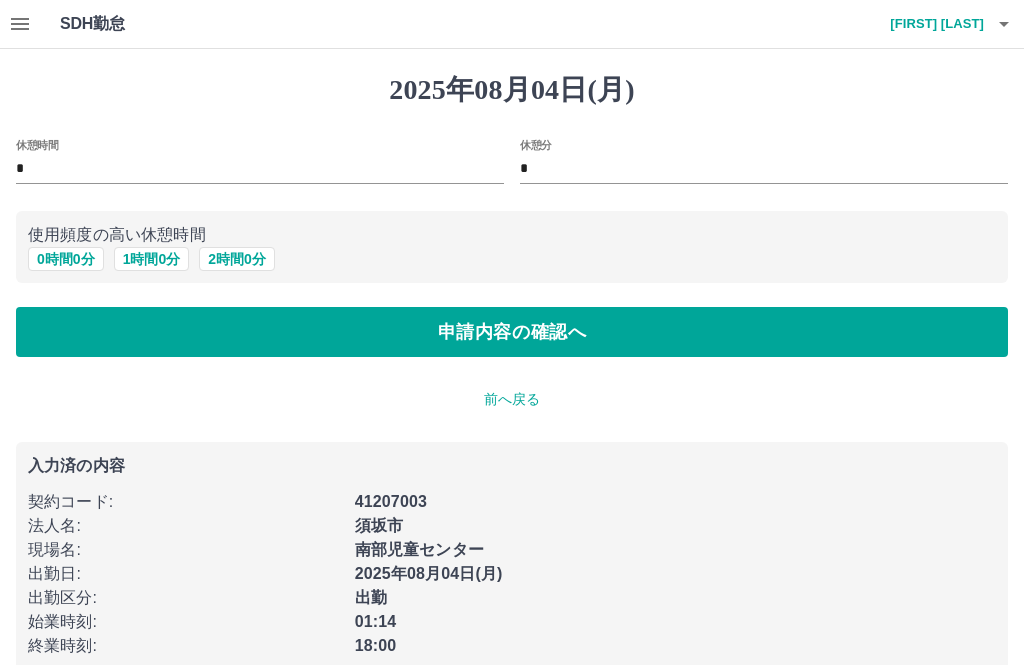 click on "休憩時間" at bounding box center (37, 144) 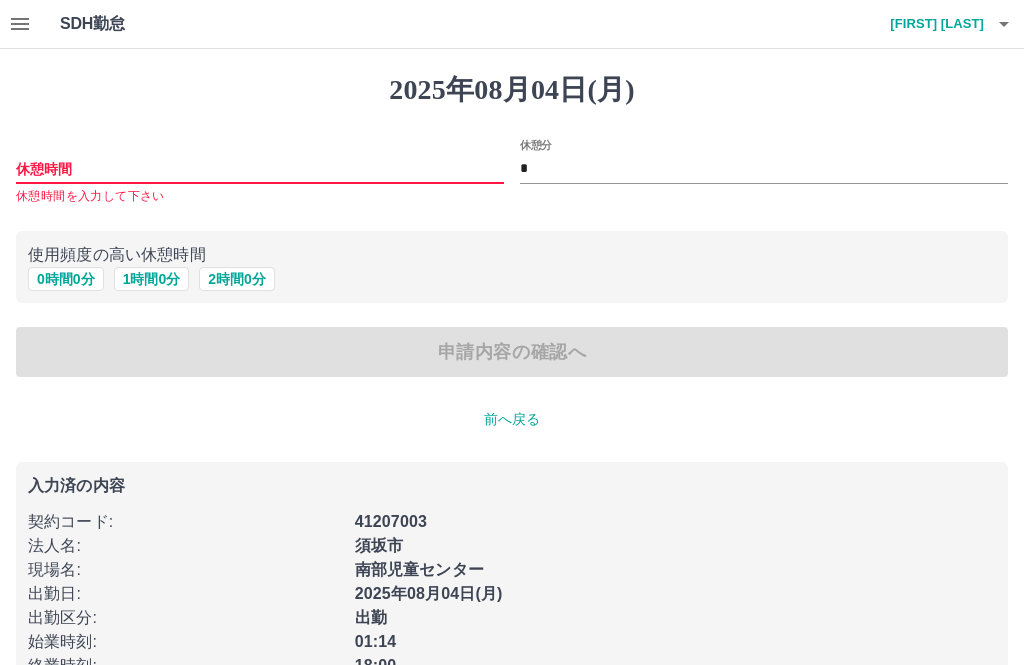 click on "入力済の内容" at bounding box center (512, 486) 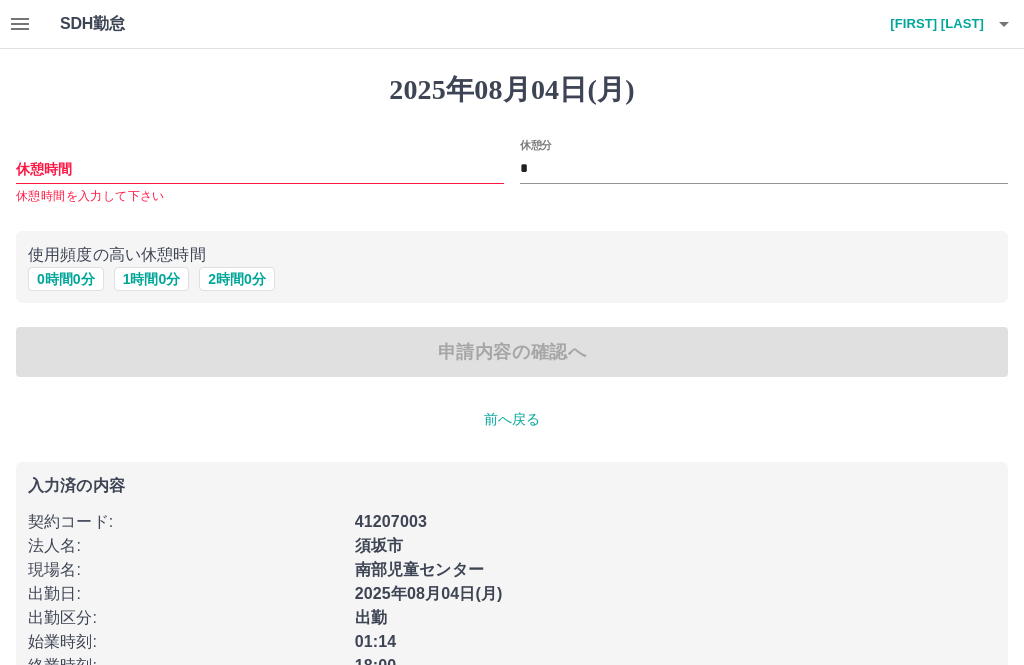 click on "休憩時間 休憩時間を入力して下さい" at bounding box center (260, 173) 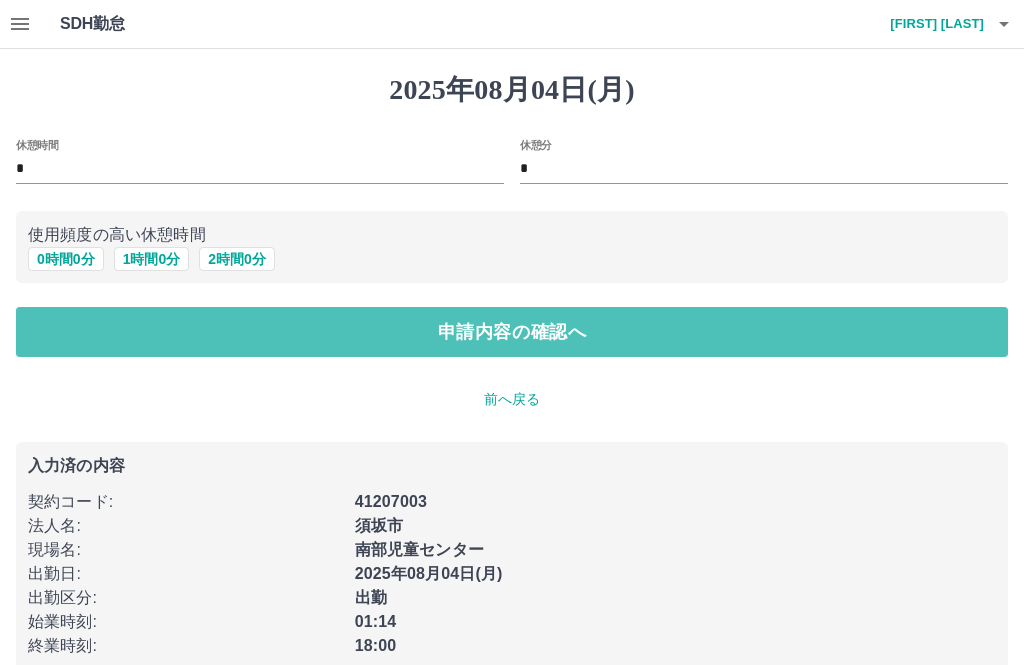 click on "申請内容の確認へ" at bounding box center [512, 332] 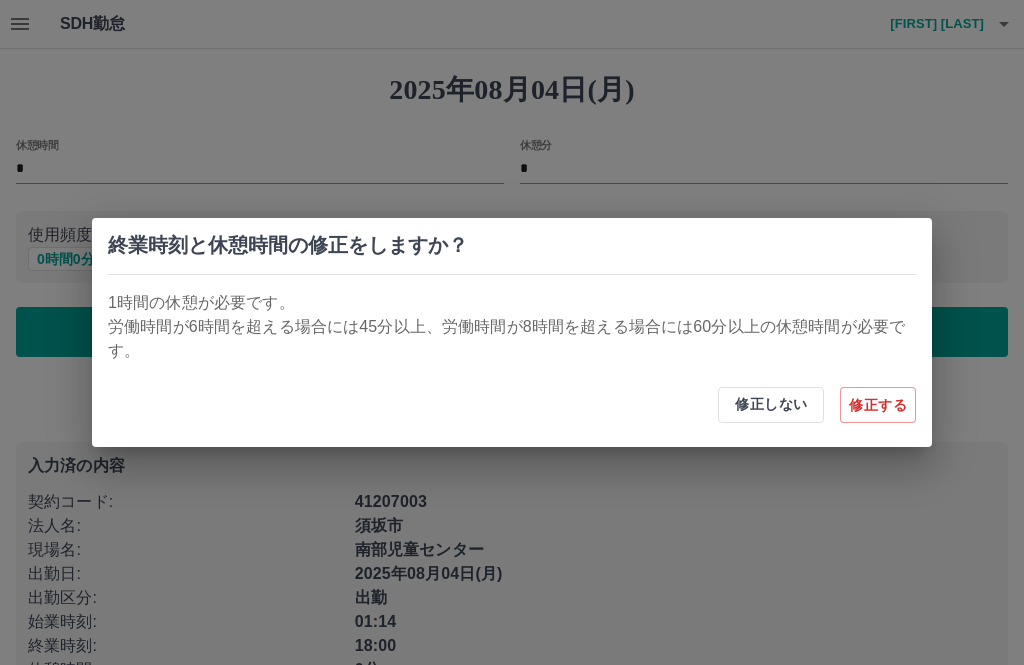click on "修正する" at bounding box center [878, 405] 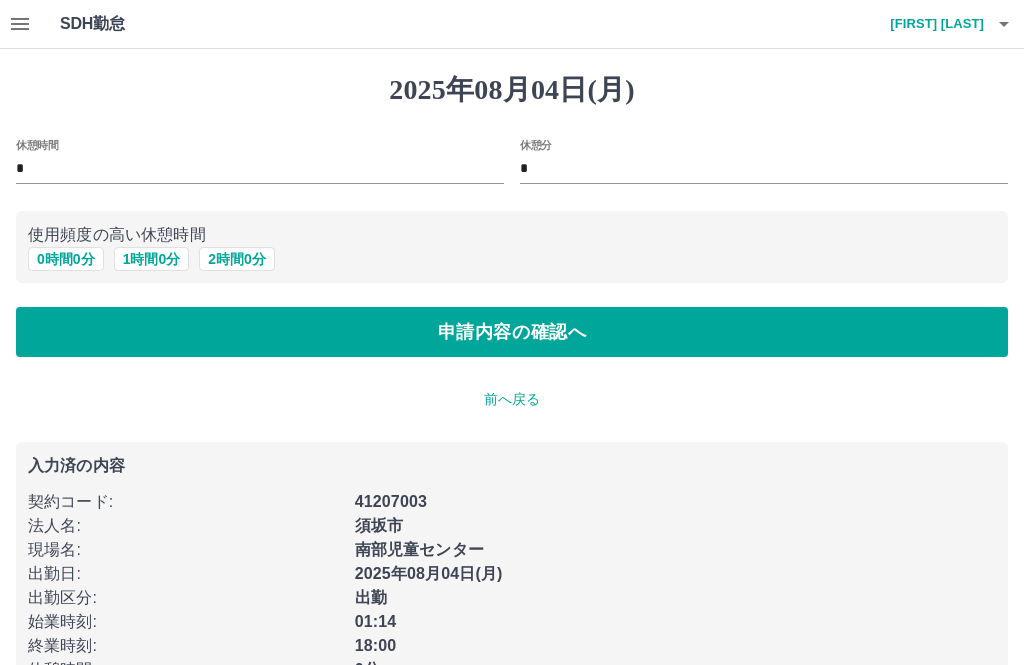 click on "*" at bounding box center [260, 169] 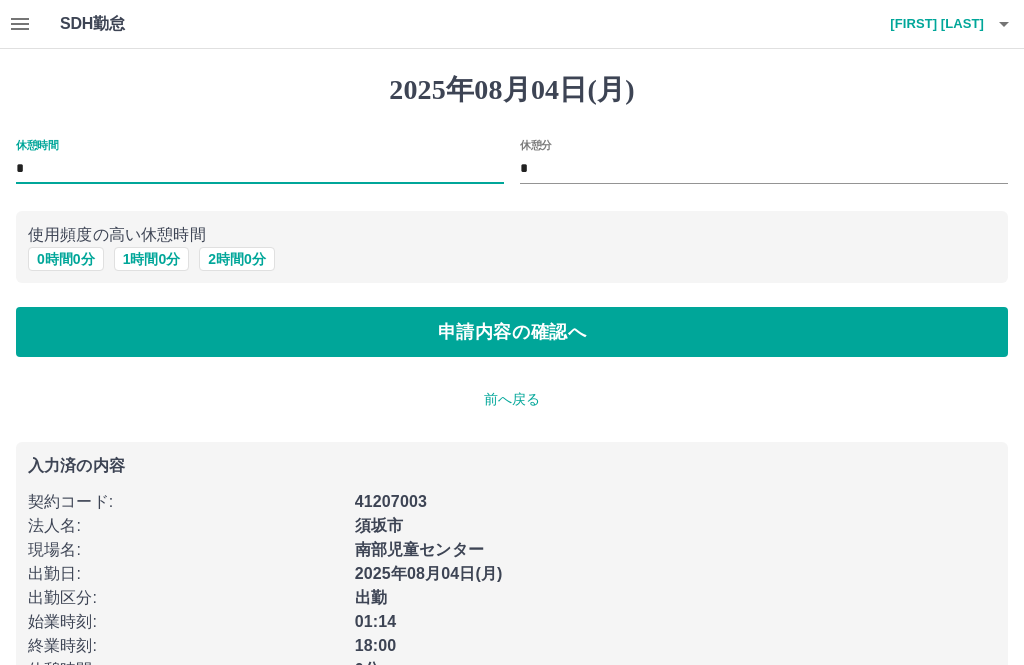 click on "41207003" at bounding box center (669, 496) 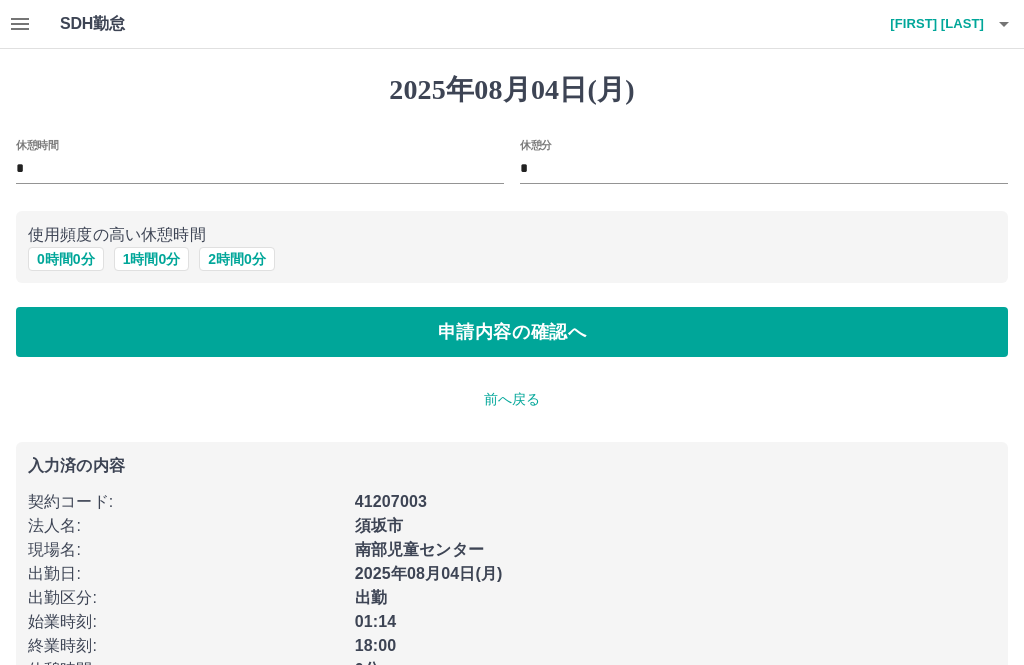 click on "申請内容の確認へ" at bounding box center (512, 332) 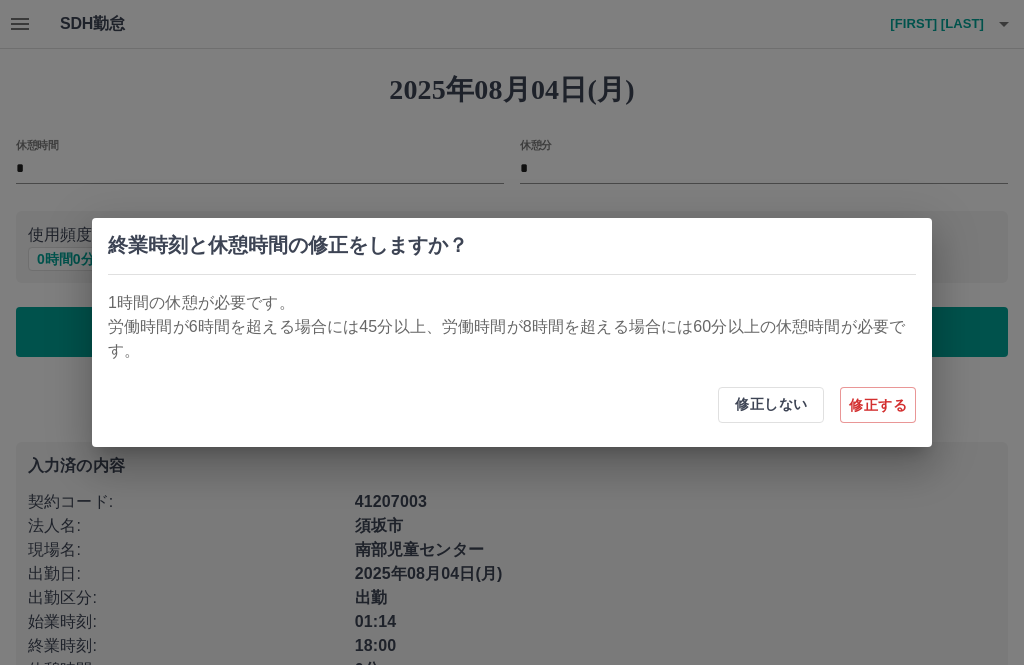 click on "修正する" at bounding box center [878, 405] 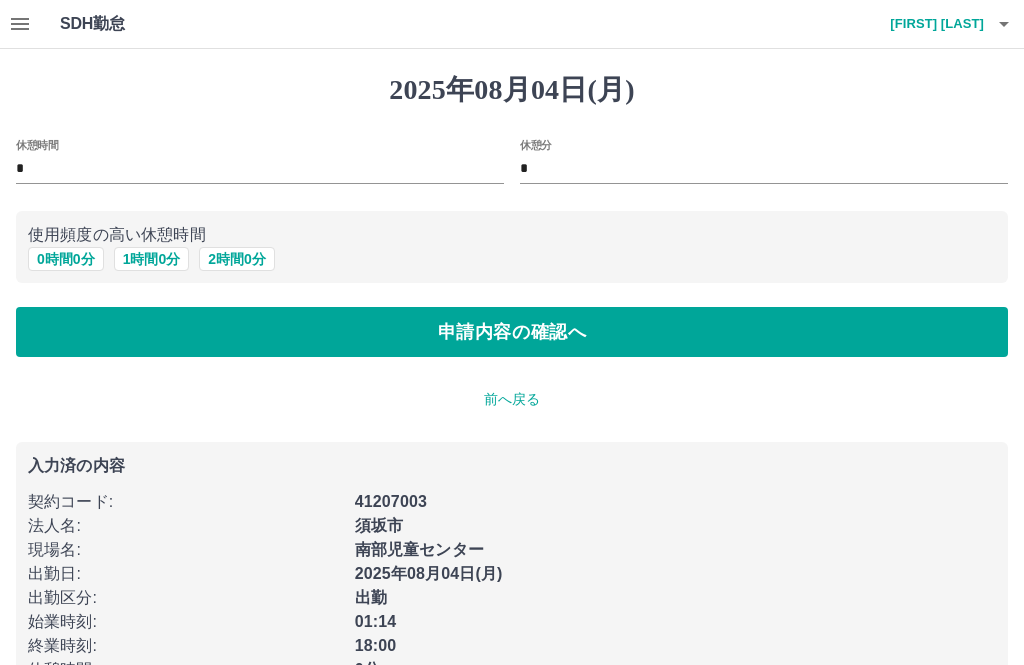 click on "*" at bounding box center (764, 169) 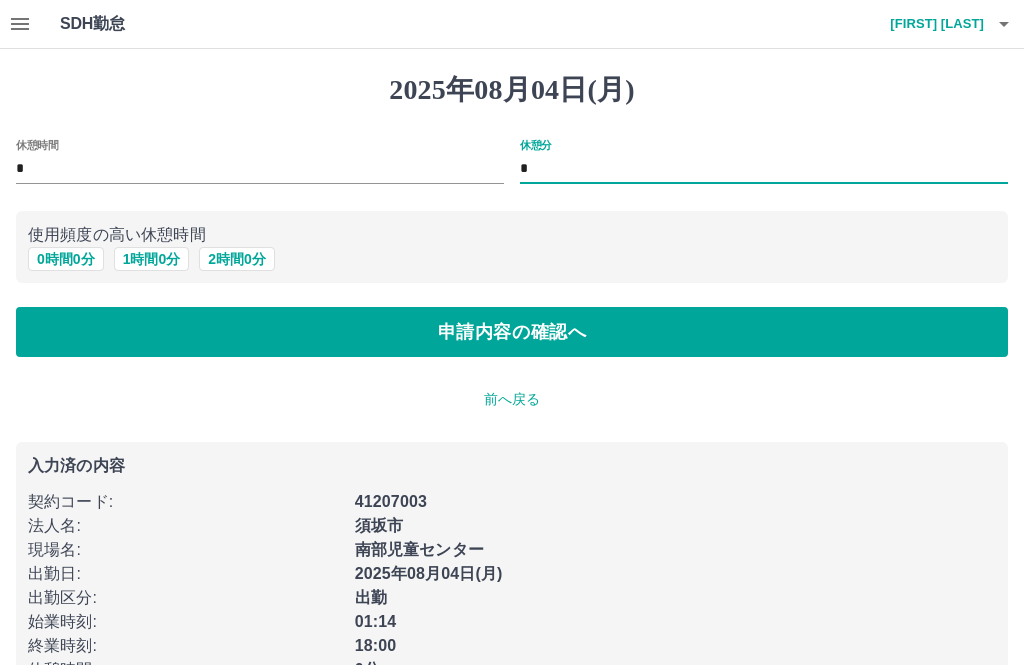 click on "41207003" at bounding box center (669, 496) 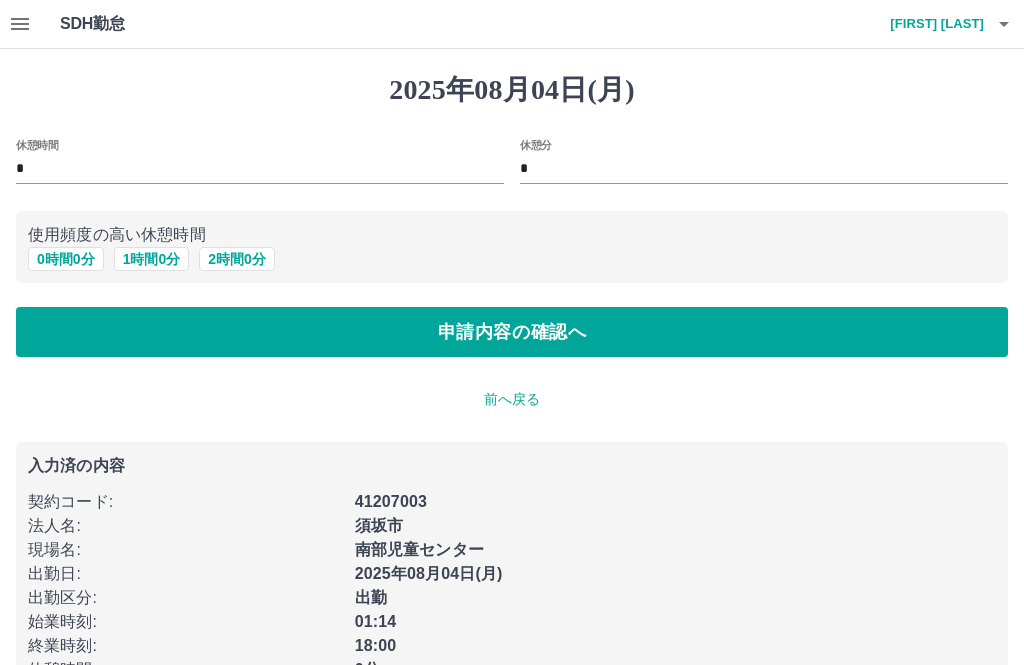 click on "前へ戻る" at bounding box center [512, 399] 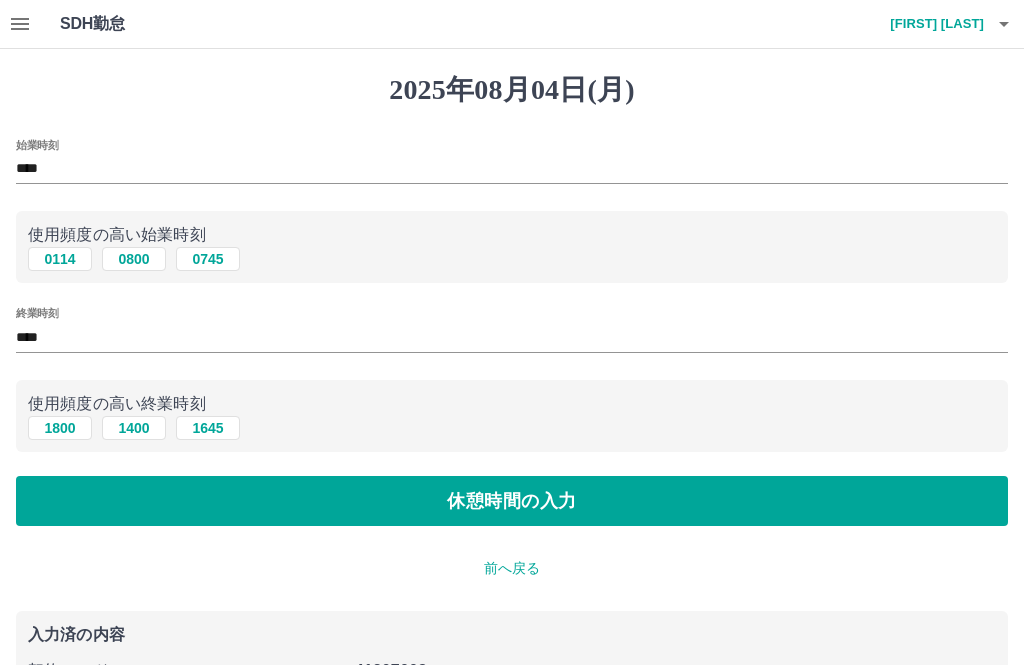 click on "****" at bounding box center (512, 169) 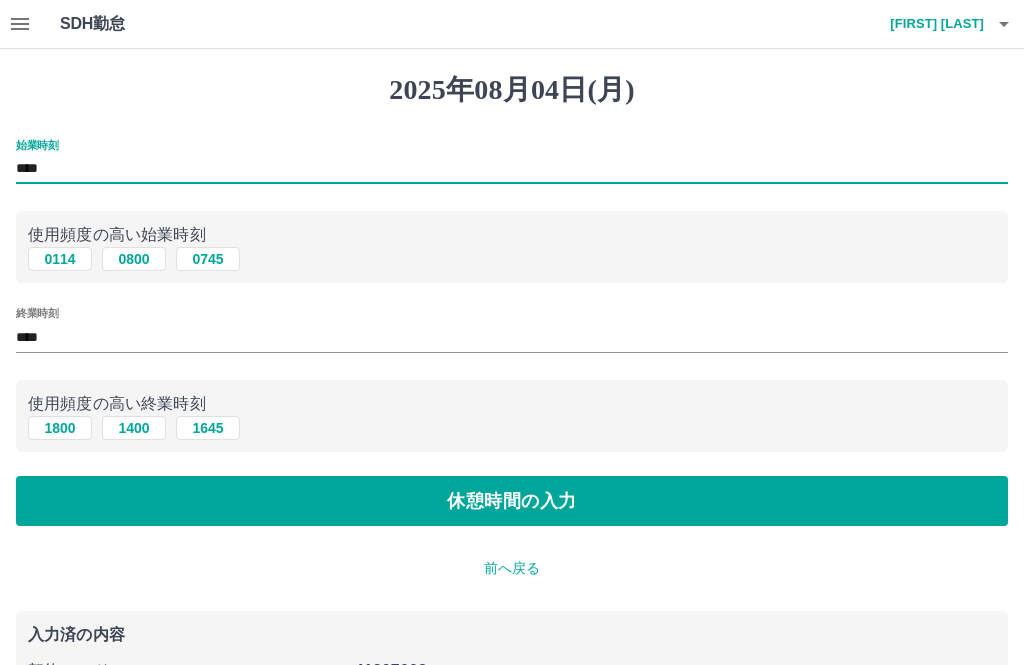 click on "前へ戻る" at bounding box center (512, 568) 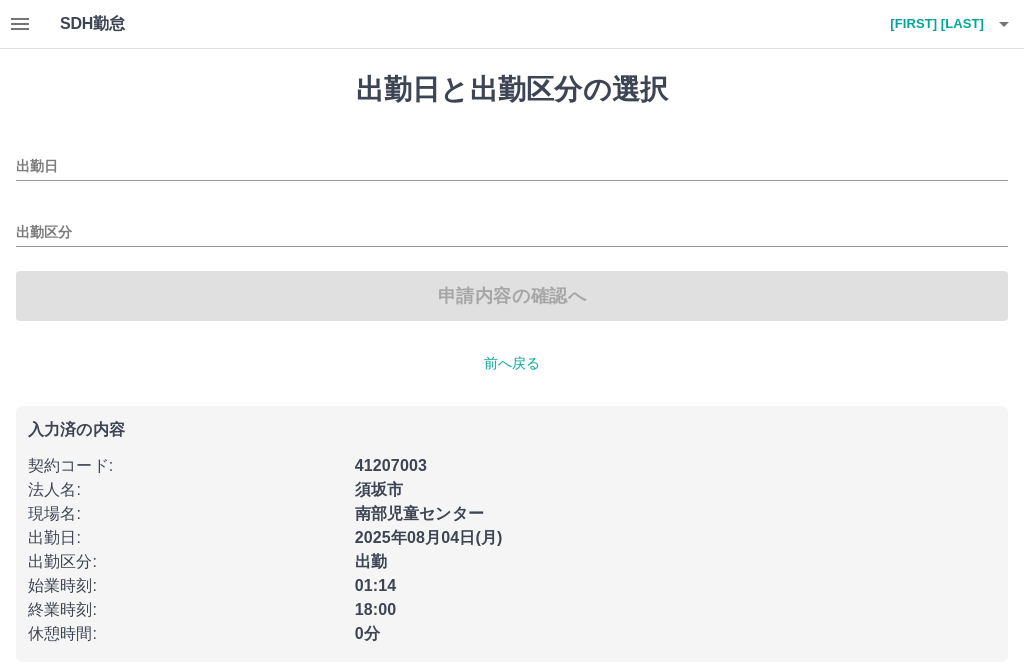 type on "**********" 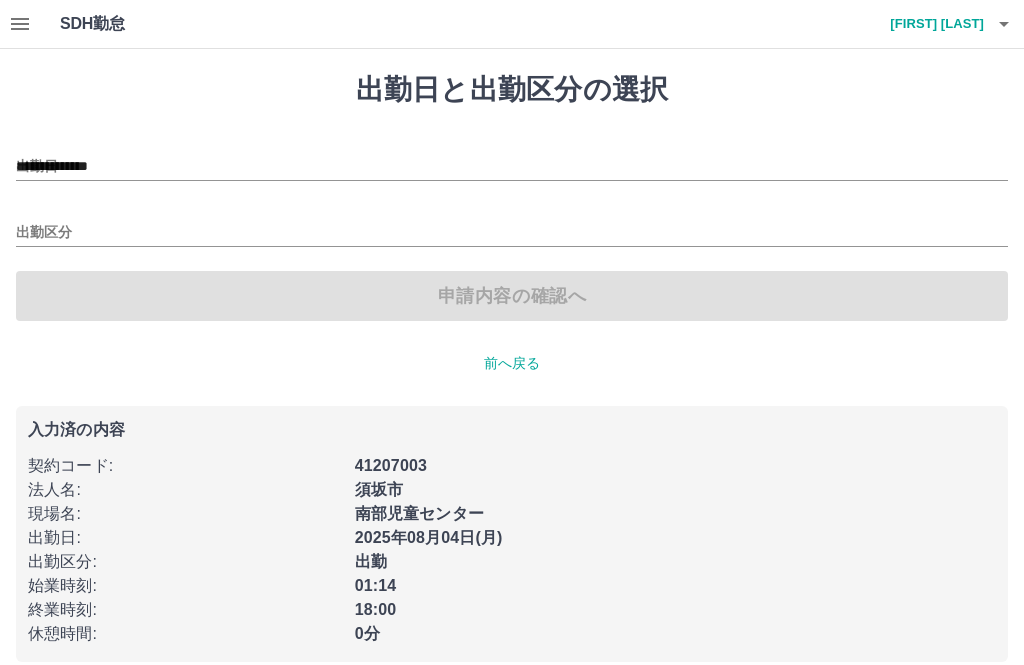 type on "**" 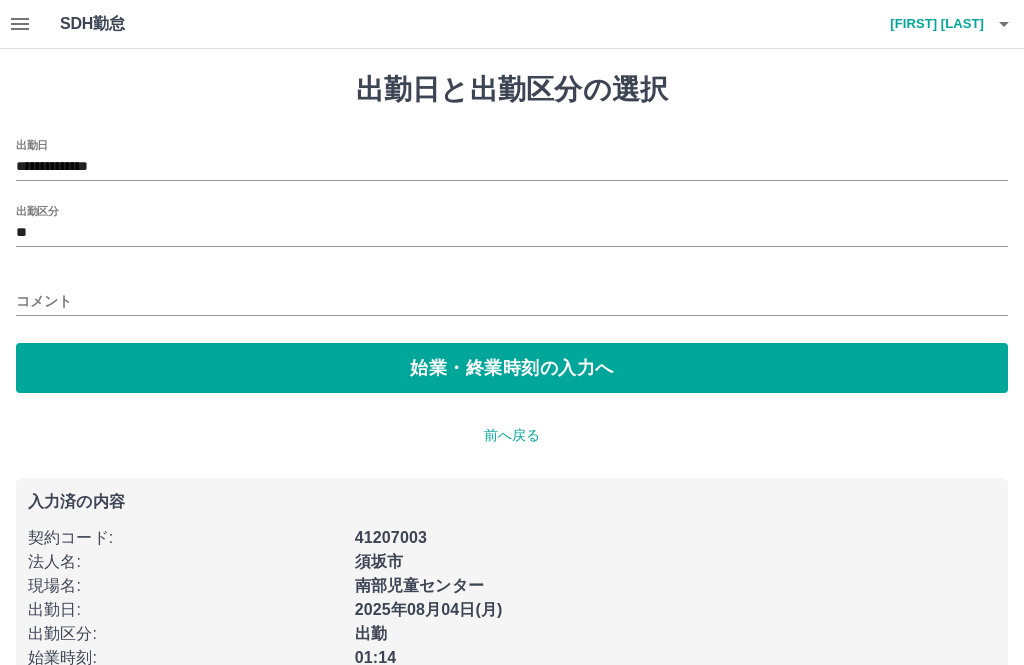 click on "**" at bounding box center [512, 233] 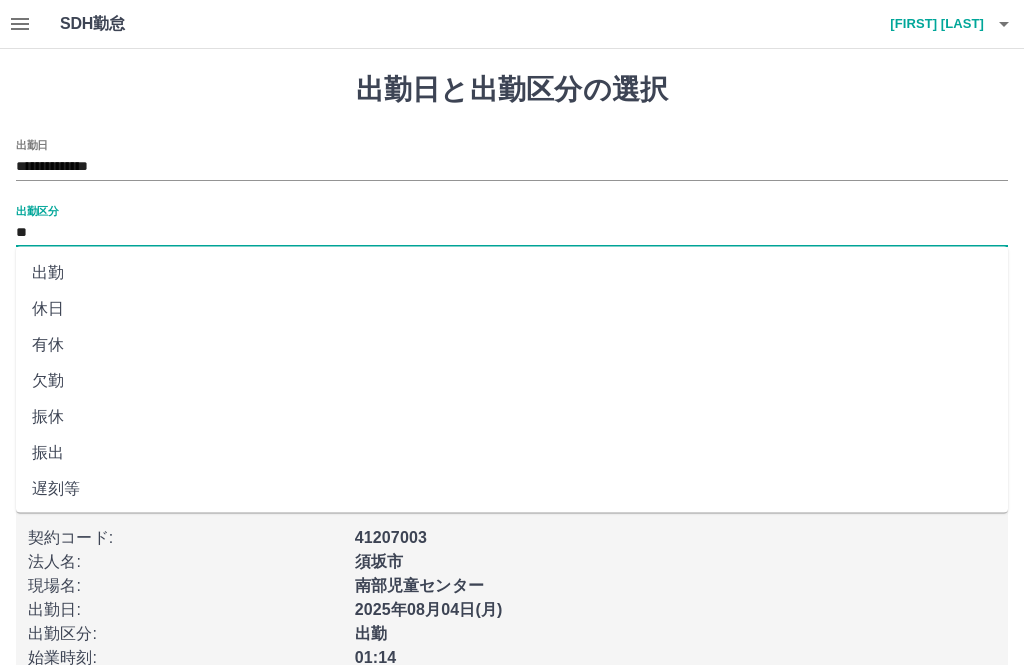 click on "出勤" at bounding box center [512, 273] 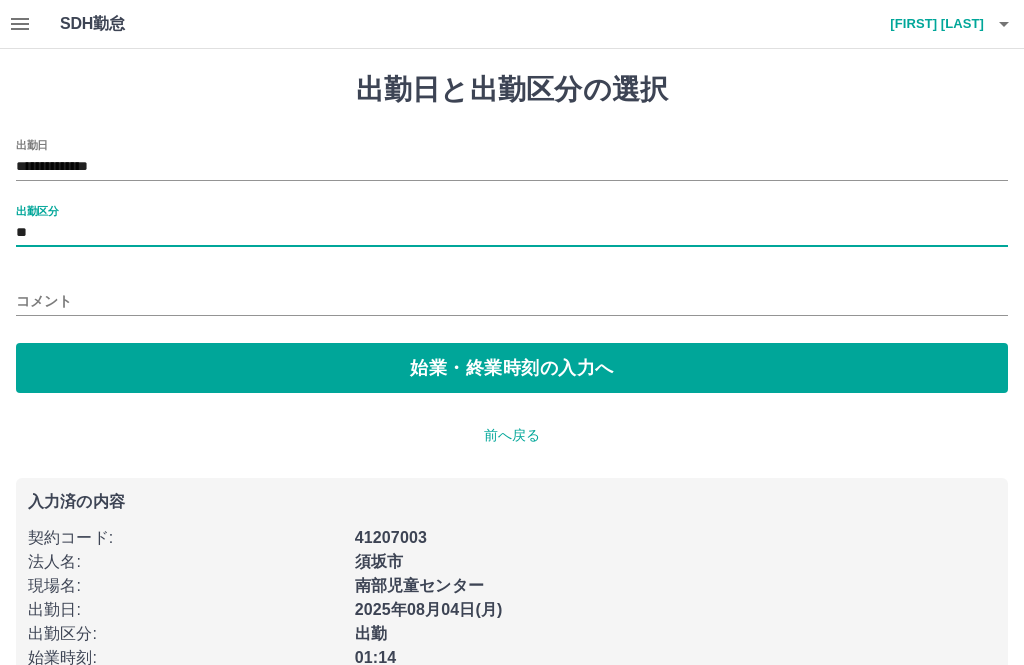 click on "始業・終業時刻の入力へ" at bounding box center (512, 368) 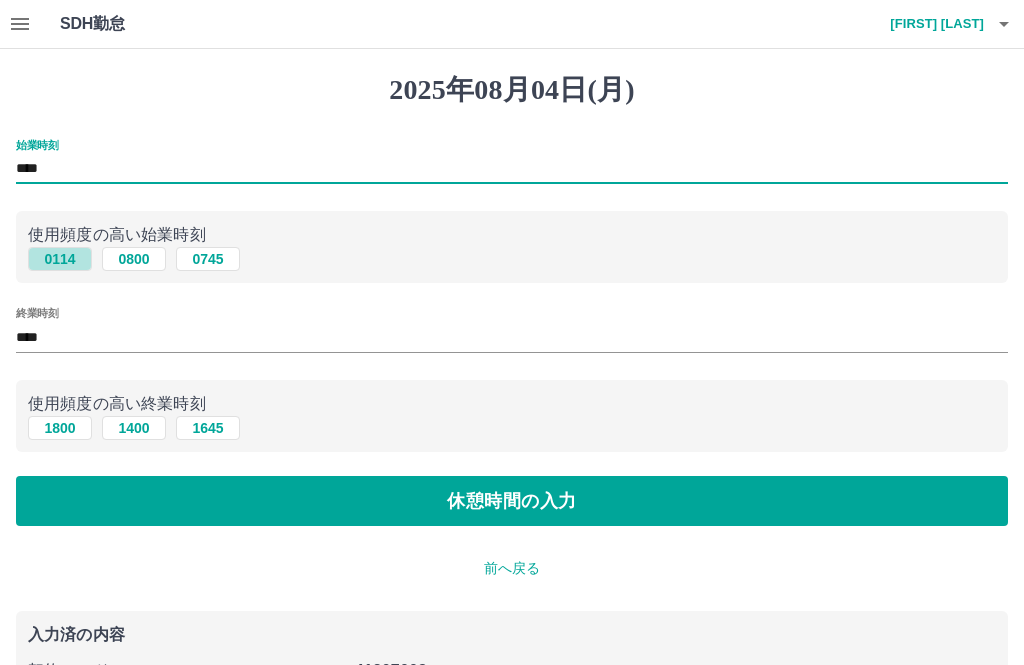click on "0114" at bounding box center [60, 259] 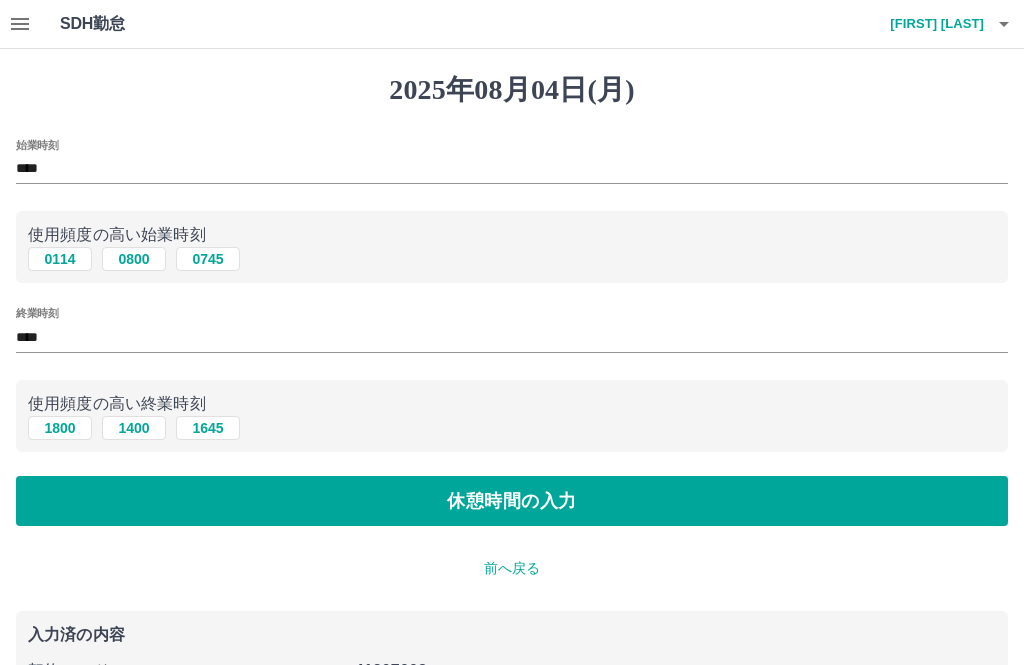 click on "****" at bounding box center (512, 169) 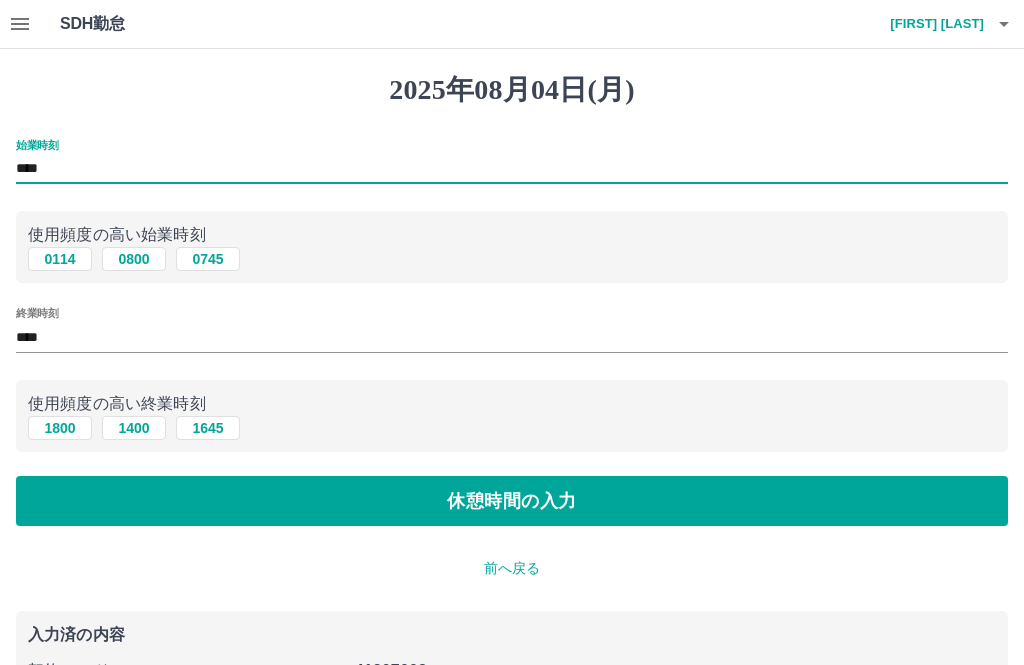 click on "[DATE]([DAY]) 始業時刻 **** 使用頻度の高い始業時刻 **** **** 終業時刻 **** 使用頻度の高い終業時刻 **** **** **** 休憩時間の入力 前へ戻る 入力済の内容 契約コード : **** 法人名 : [COMPANY] 現場名 : [LOCATION] 出勤日 : [DATE]([DAY]) 出勤区分 : 出勤 始業時刻 : [TIME] 終業時刻 : [TIME] 休憩時間 : 0分" at bounding box center [512, 470] 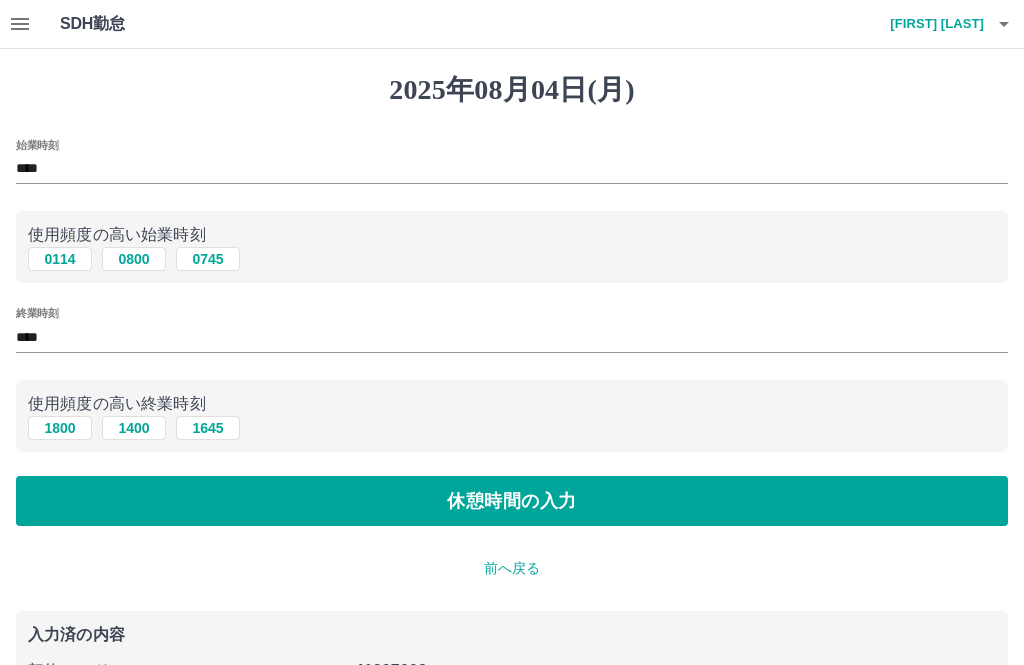 click on "****" at bounding box center [512, 169] 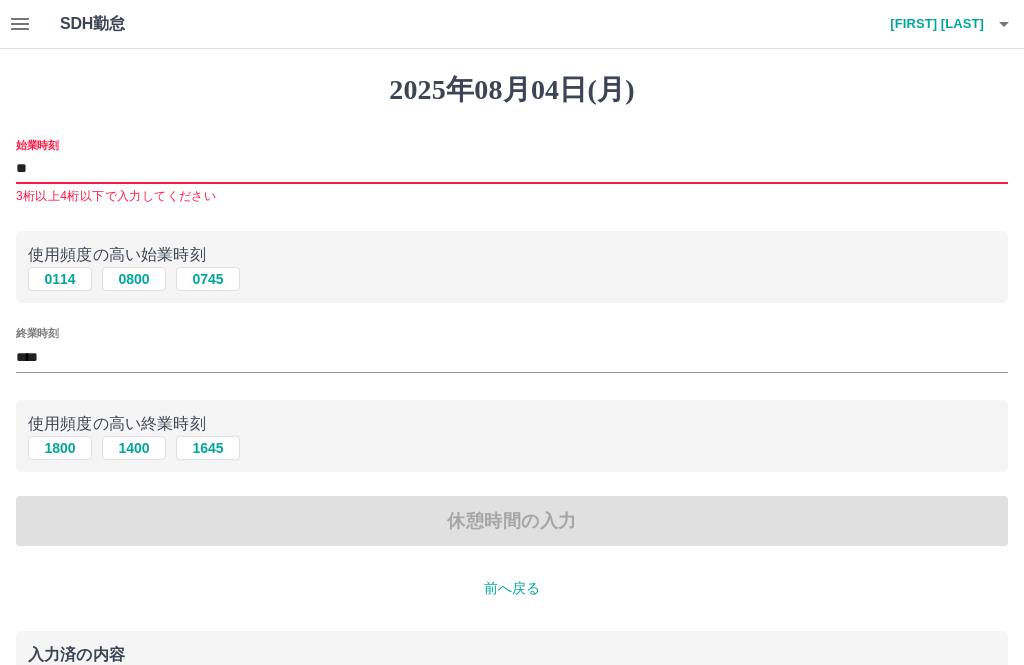 type on "*" 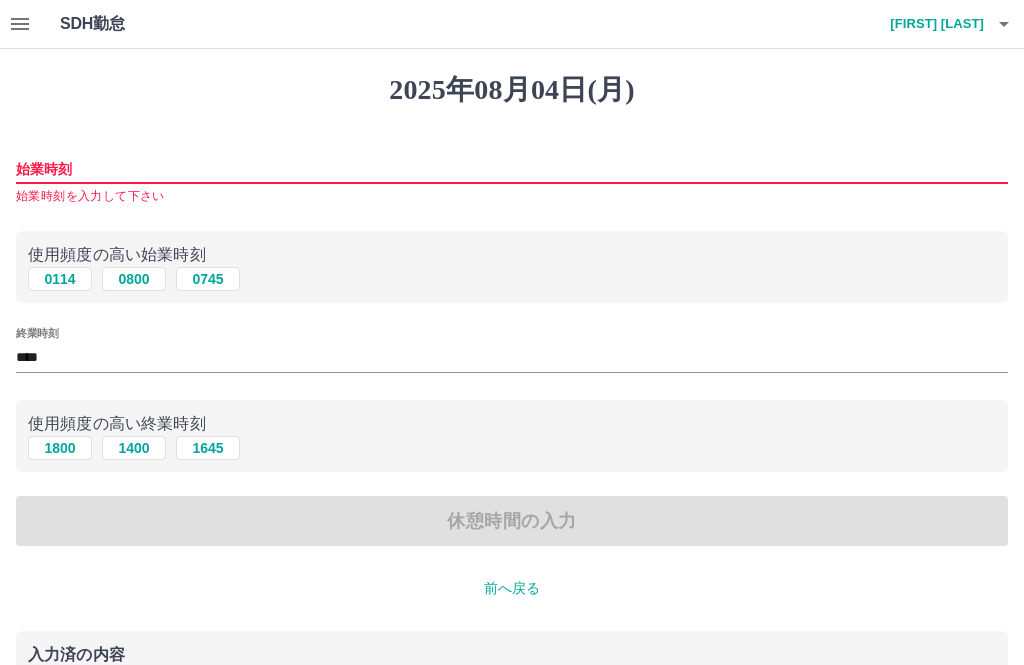 click on "休憩時間の入力" at bounding box center (512, 521) 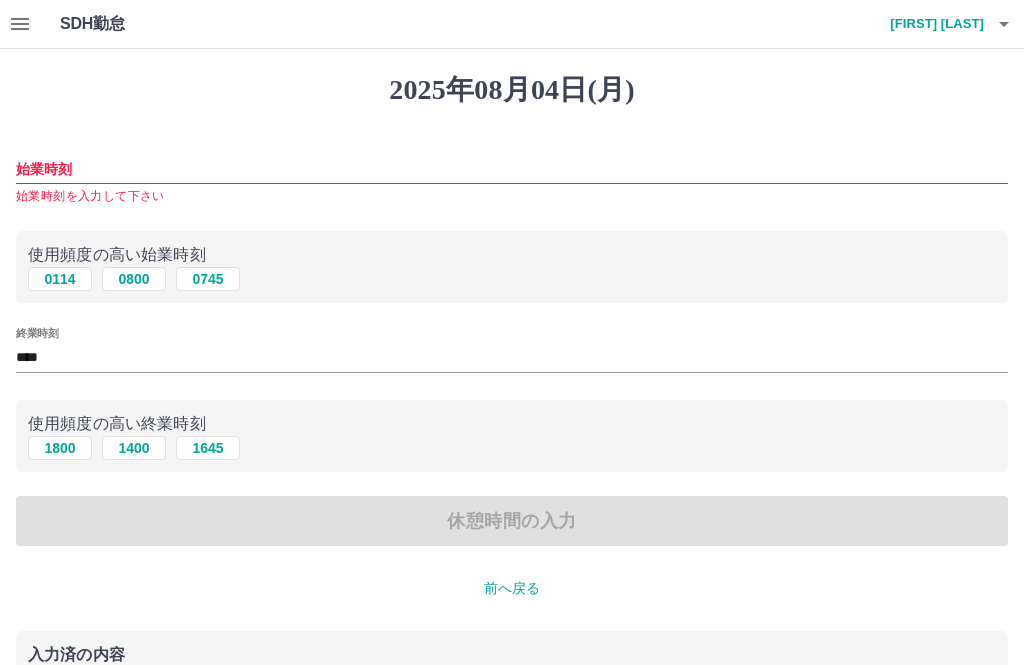 click on "始業時刻" at bounding box center (512, 169) 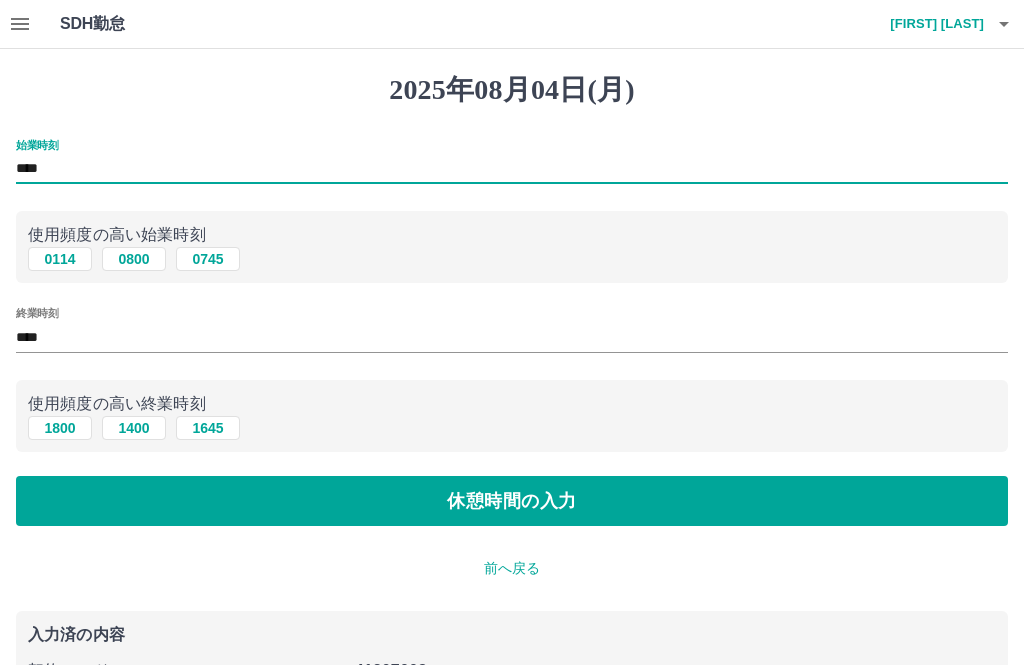 type on "****" 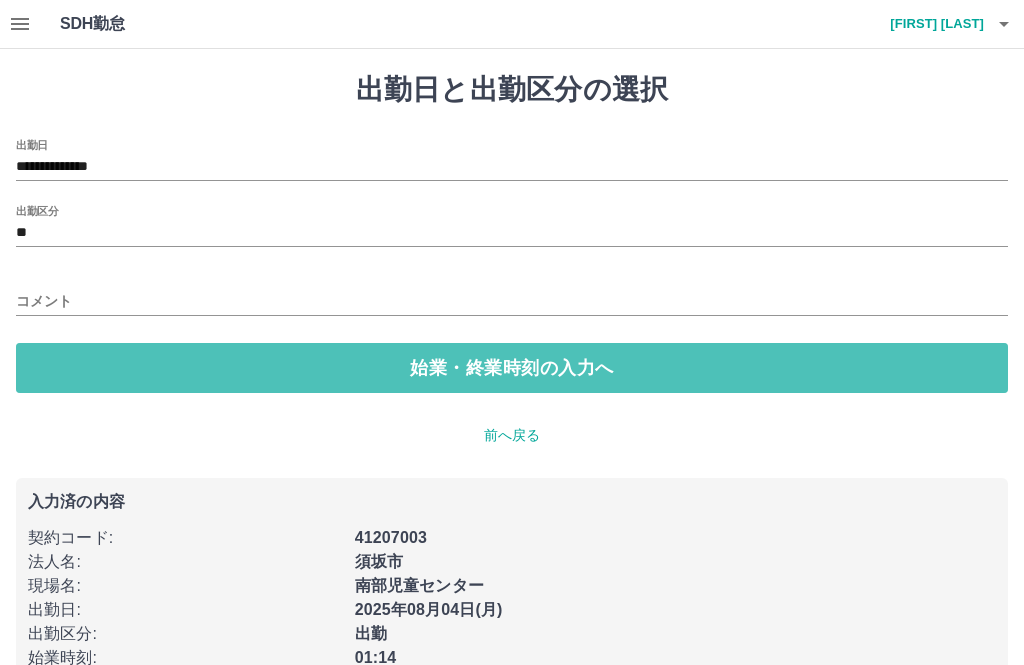click on "始業・終業時刻の入力へ" at bounding box center (512, 368) 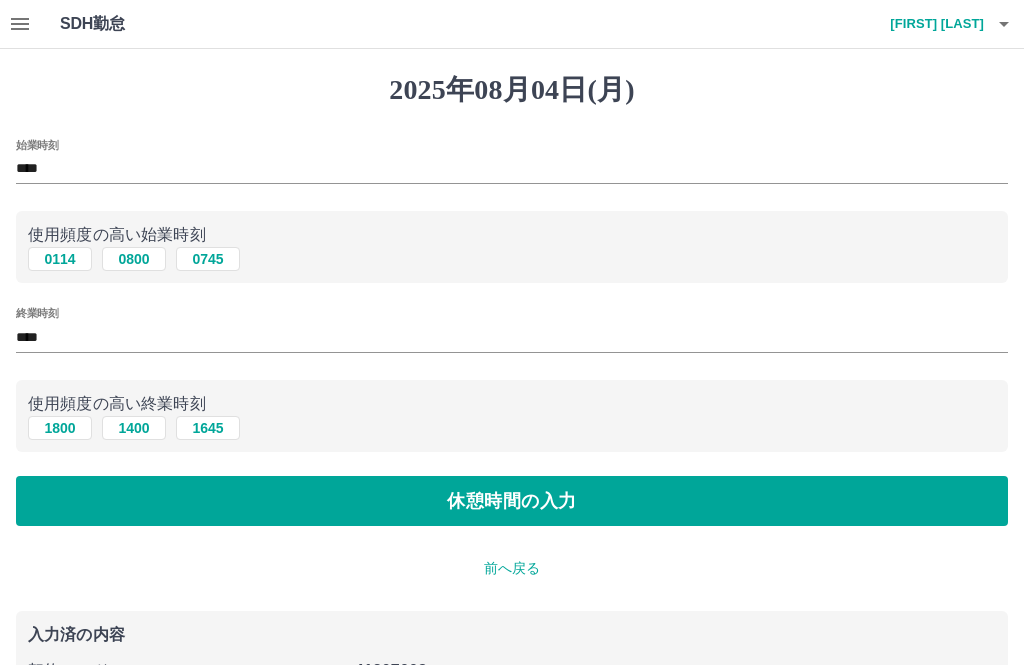 click on "始業時刻 ****" at bounding box center [512, 163] 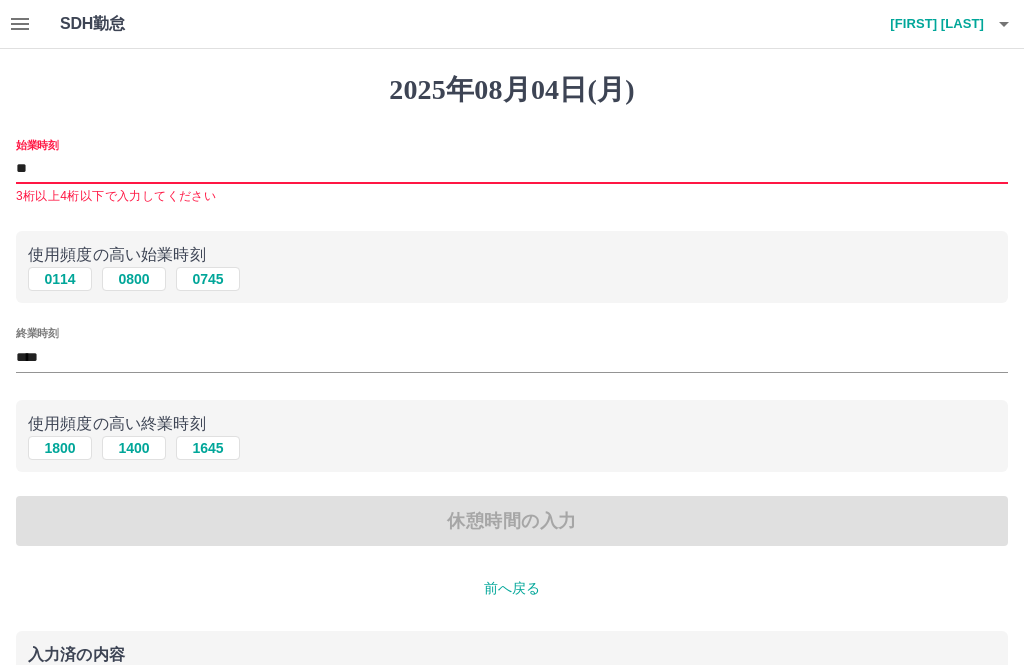 type on "*" 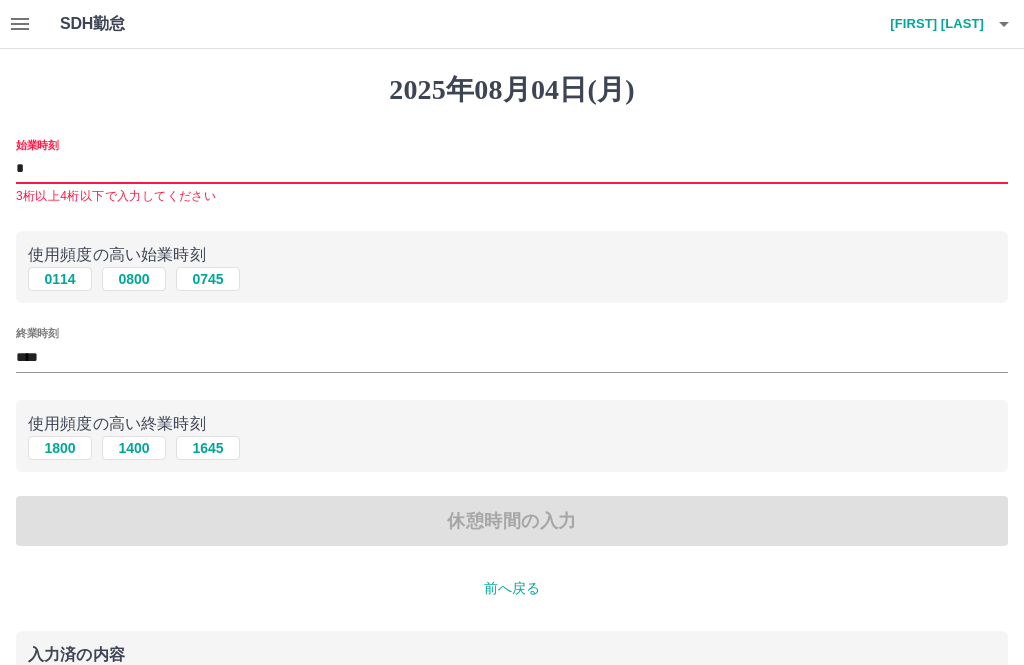 click on "休憩時間の入力" at bounding box center (512, 521) 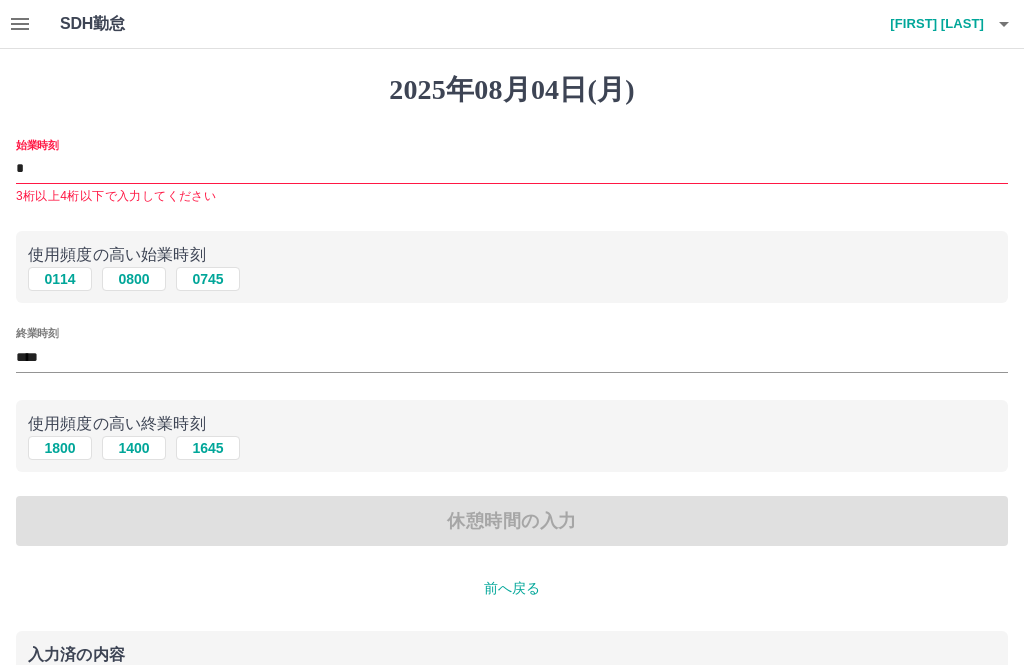 click on "始業時刻 3桁以上4桁以下で入力してください" at bounding box center (512, 173) 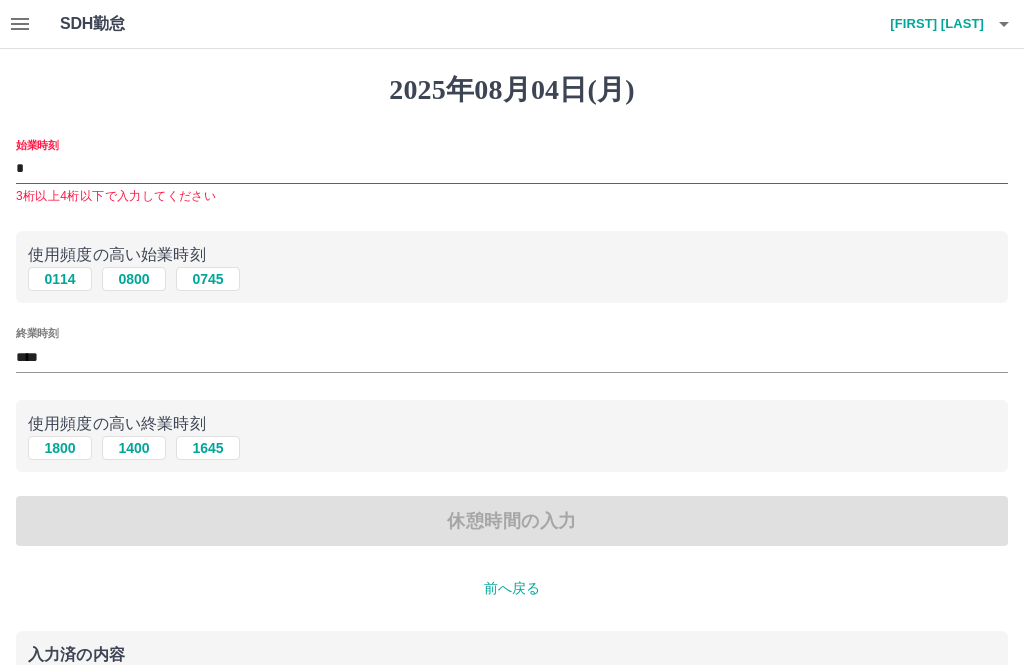 click on "始業時刻" at bounding box center [512, 169] 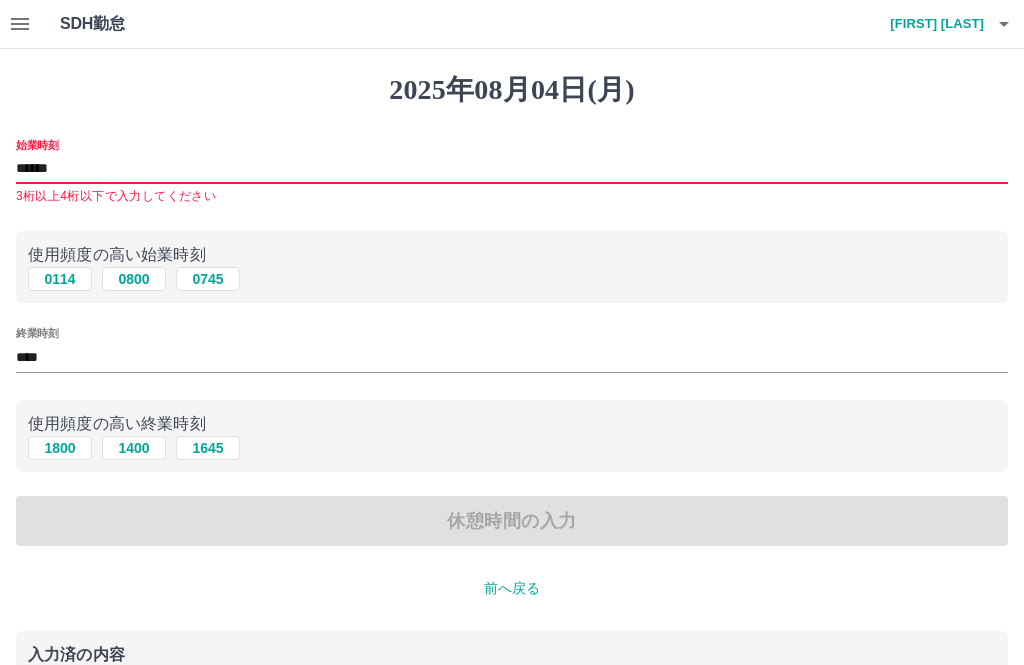 click on "[DATE]([DAY]) 始業時刻 **** 3桁以上4桁以下で入力してください 使用頻度の高い始業時刻 **** **** 終業時刻 **** 使用頻度の高い終業時刻 **** **** **** 休憩時間の入力 前へ戻る 入力済の内容 契約コード : **** 法人名 : [COMPANY] 現場名 : [LOCATION] 出勤日 : [DATE]([DAY]) 出勤区分 : 出勤 始業時刻 : [TIME] 終業時刻 : [TIME] 休憩時間 : 0分" at bounding box center (512, 480) 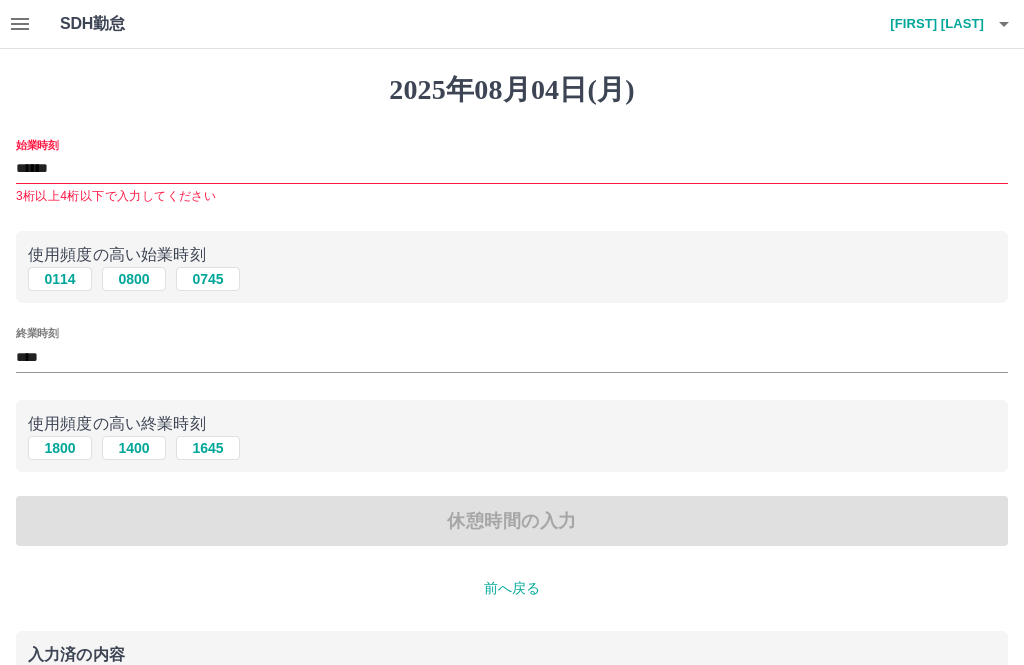 click on "[DATE]([DAY]) 始業時刻 **** 3桁以上4桁以下で入力してください 使用頻度の高い始業時刻 **** **** 終業時刻 **** 使用頻度の高い終業時刻 **** **** **** 休憩時間の入力 前へ戻る 入力済の内容 契約コード : **** 法人名 : [COMPANY] 現場名 : [LOCATION] 出勤日 : [DATE]([DAY]) 出勤区分 : 出勤 始業時刻 : [TIME] 終業時刻 : [TIME] 休憩時間 : 0分" at bounding box center (512, 480) 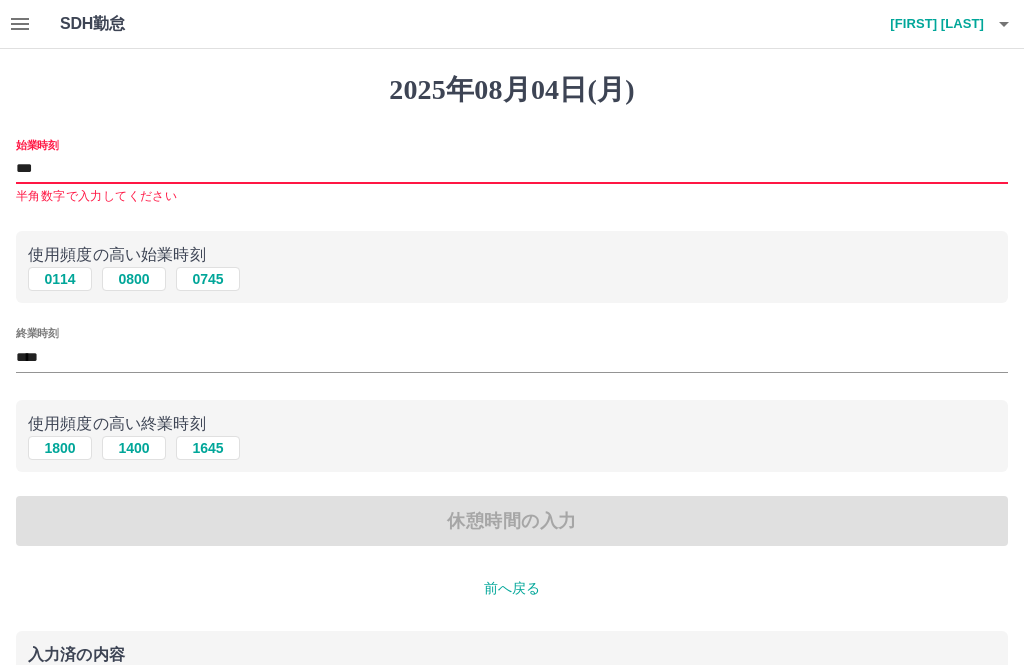 type on "*" 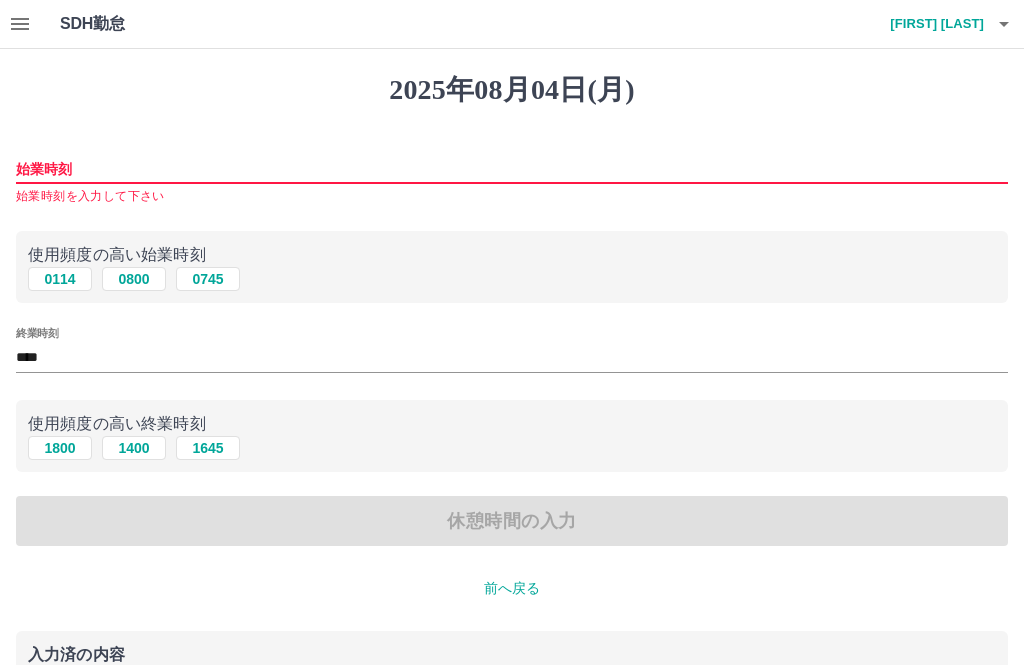 click on "休憩時間の入力" at bounding box center (512, 521) 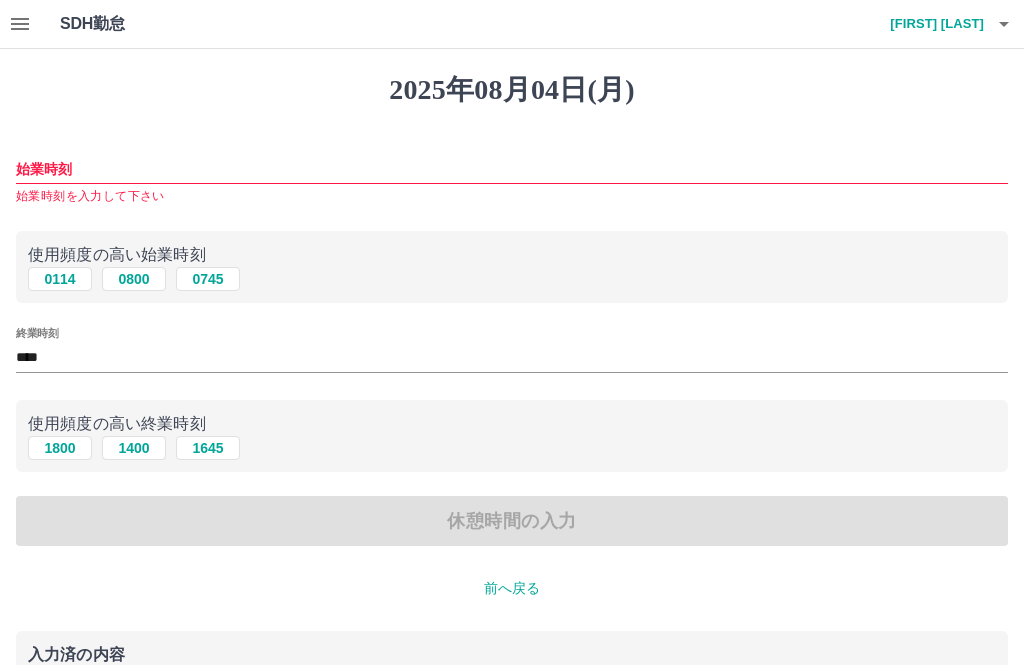 click on "始業時刻 始業時刻を入力して下さい" at bounding box center [512, 173] 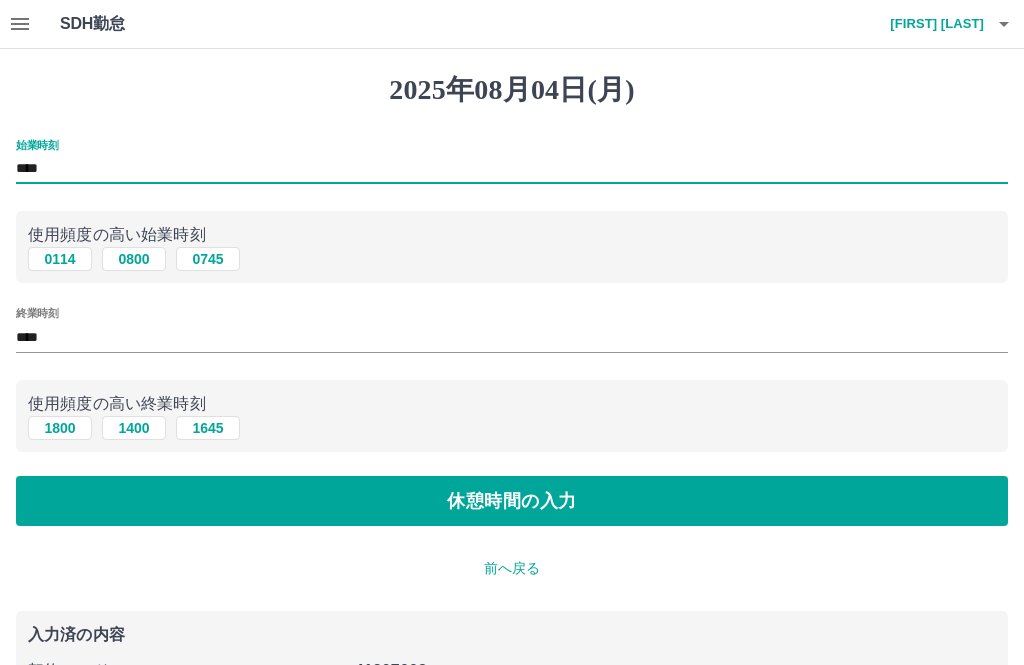 type on "****" 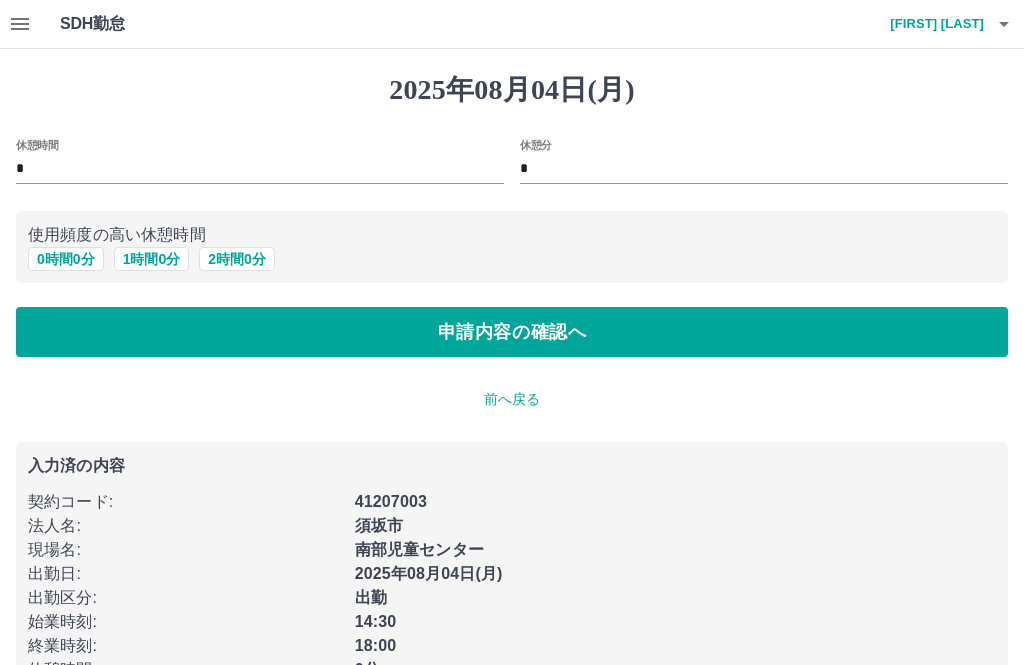 click on "申請内容の確認へ" at bounding box center (512, 332) 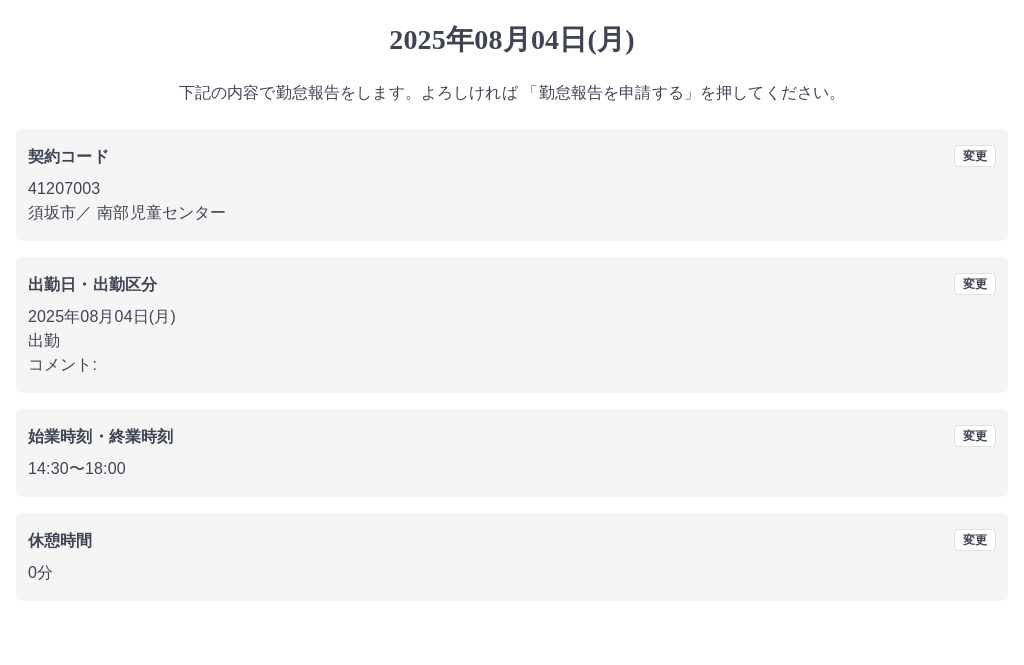 scroll, scrollTop: 19, scrollLeft: 0, axis: vertical 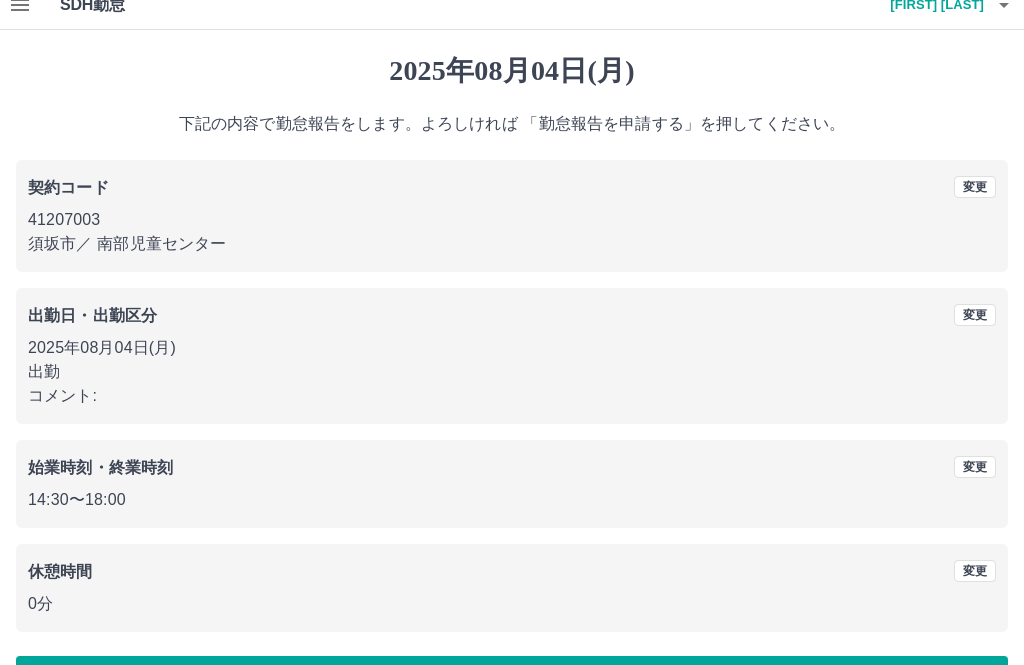 click on "勤怠報告を申請する" at bounding box center (512, 681) 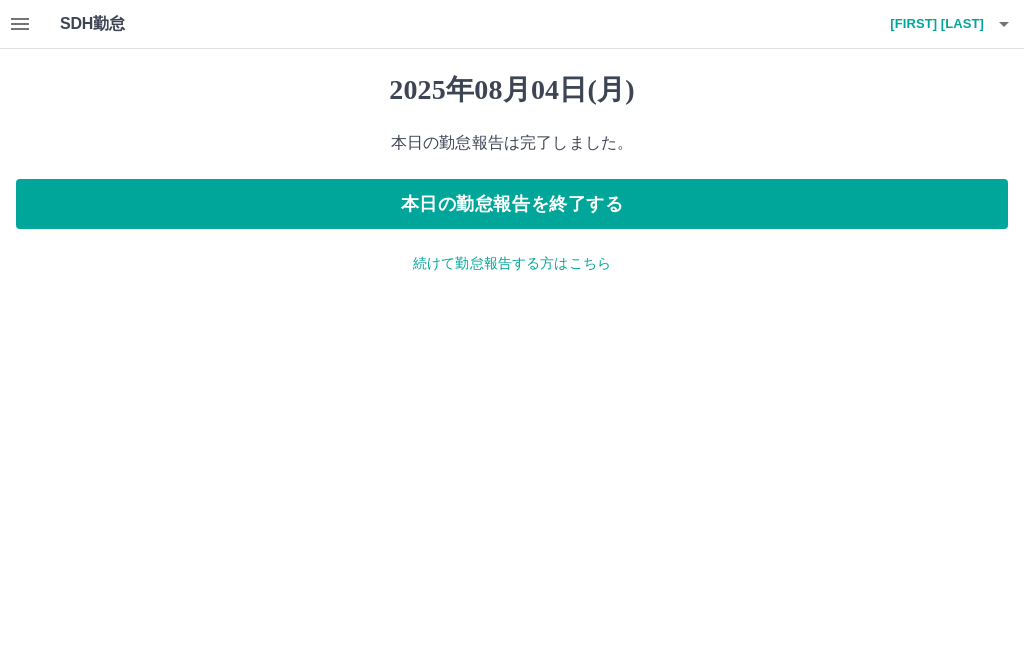 click on "本日の勤怠報告を終了する" at bounding box center (512, 204) 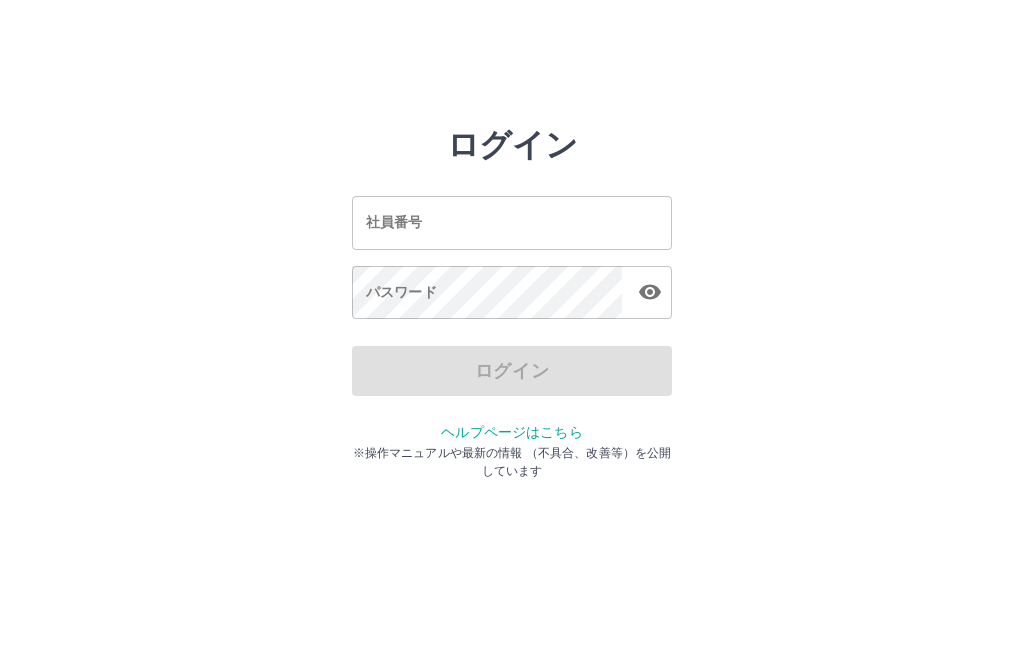 scroll, scrollTop: 0, scrollLeft: 0, axis: both 